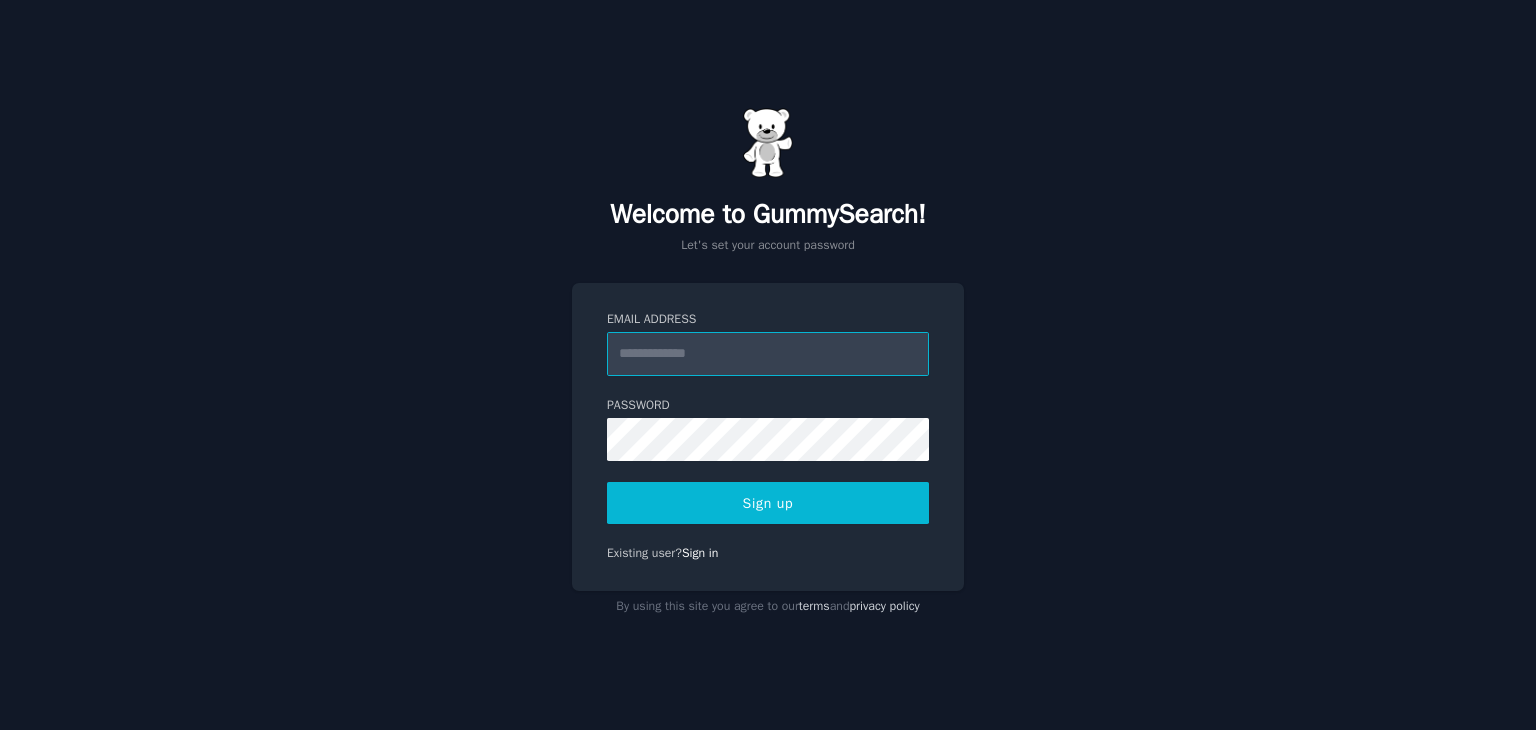 scroll, scrollTop: 0, scrollLeft: 0, axis: both 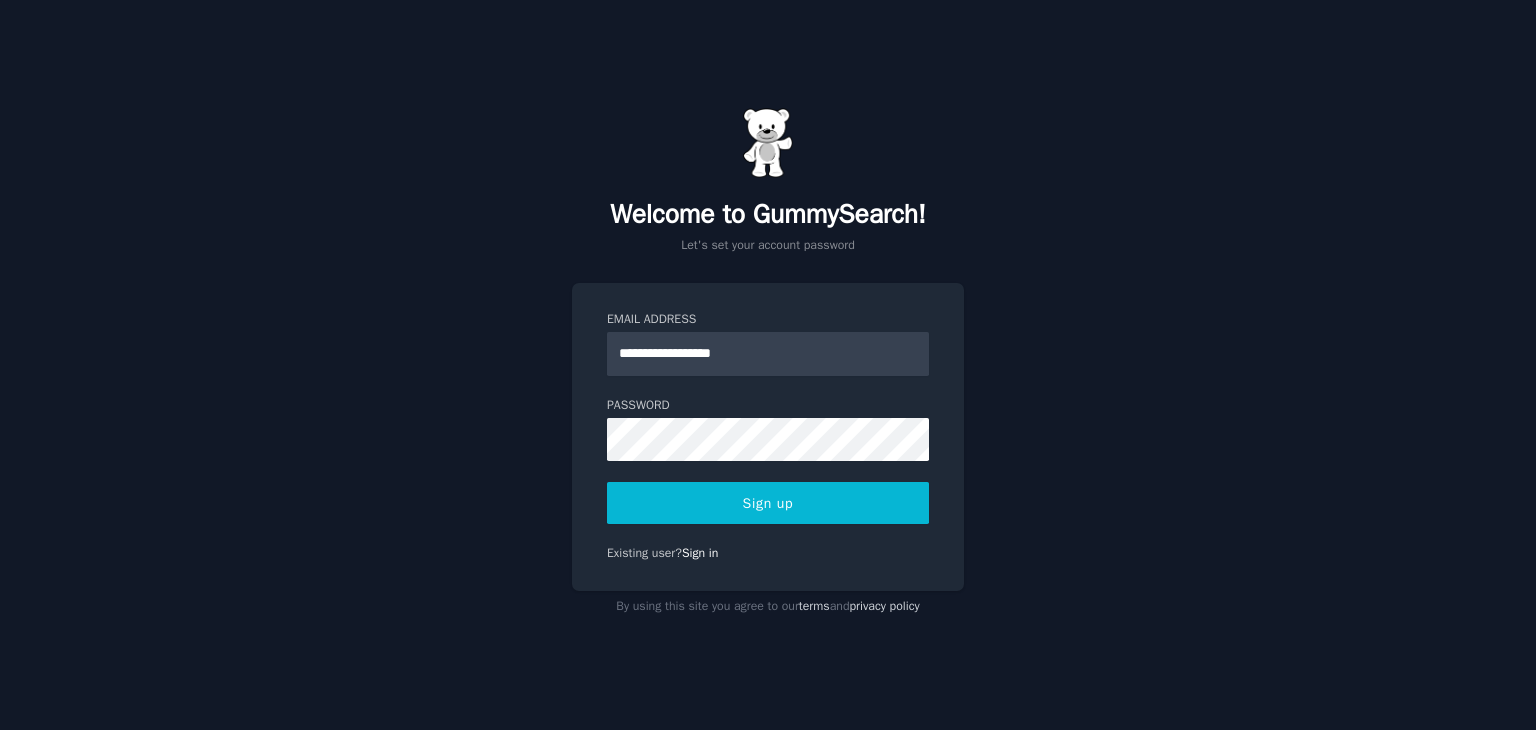click on "Sign up" at bounding box center (768, 503) 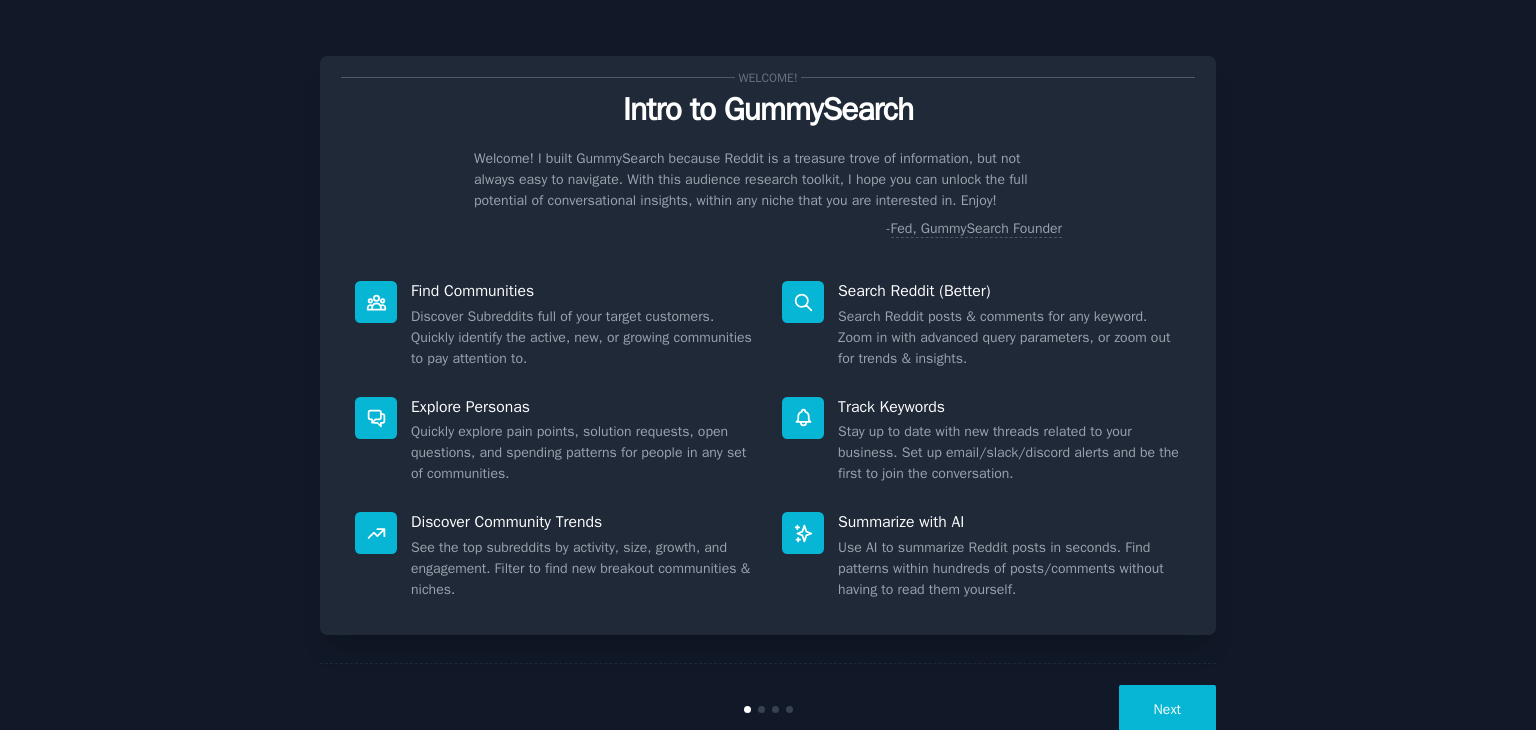 scroll, scrollTop: 0, scrollLeft: 0, axis: both 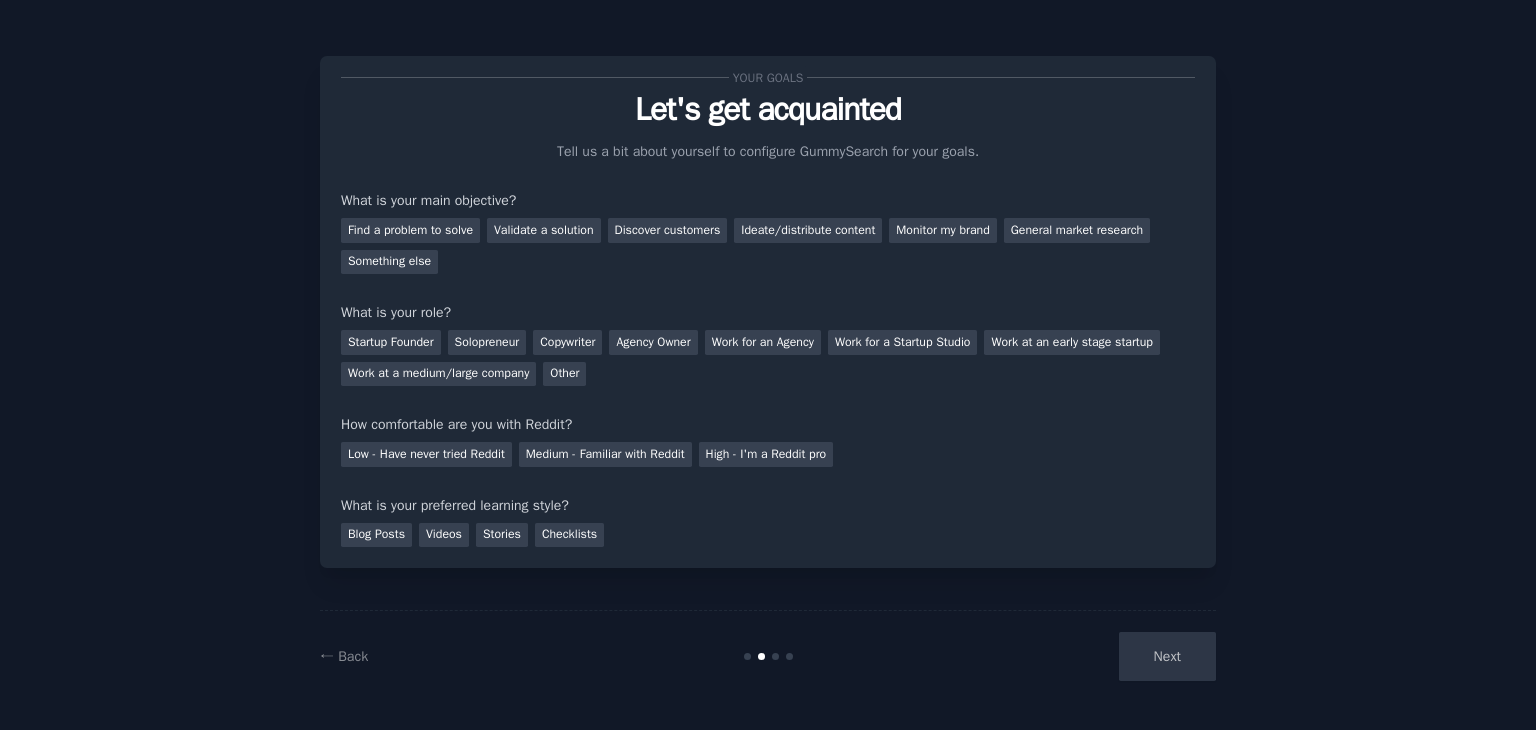 click on "Next" at bounding box center (1066, 656) 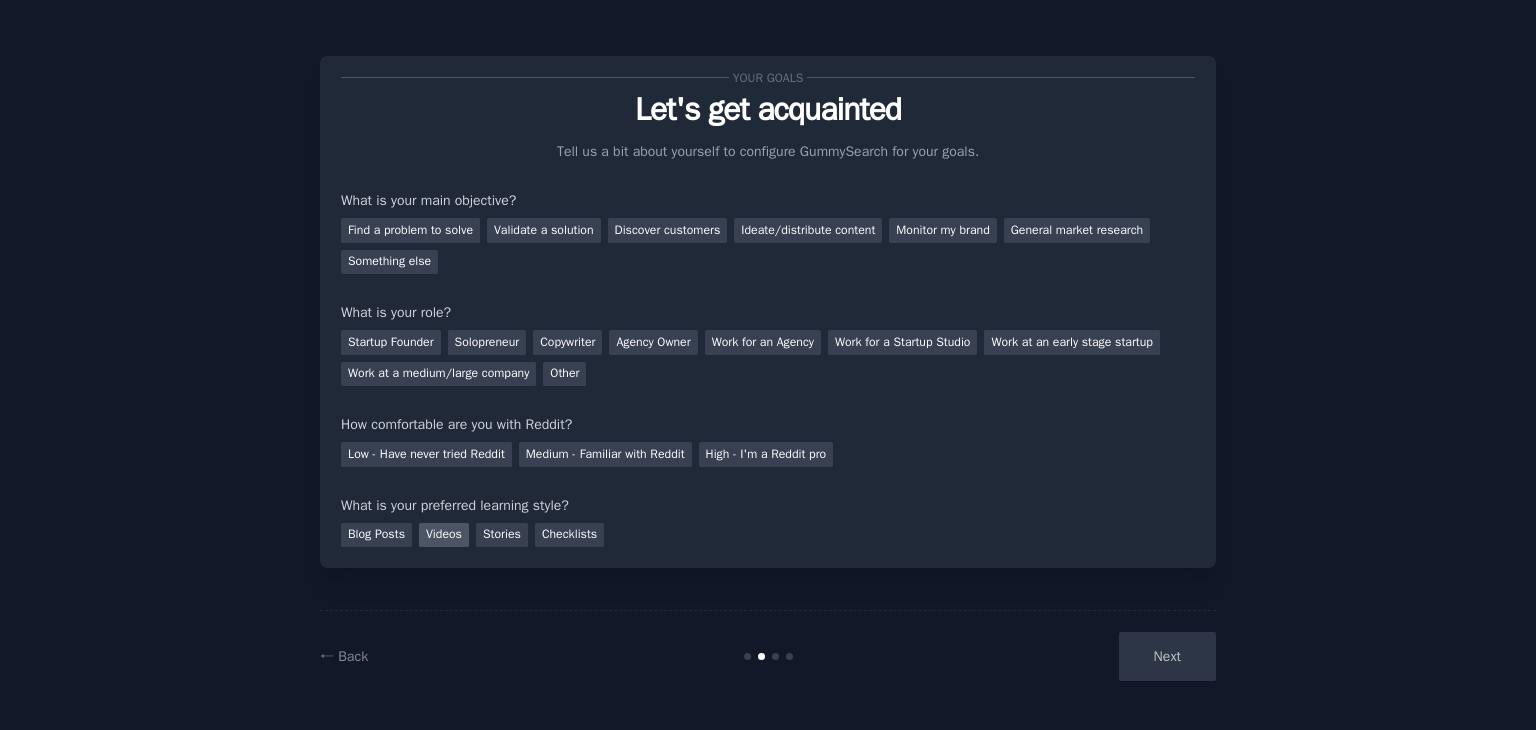 click on "Videos" at bounding box center [444, 535] 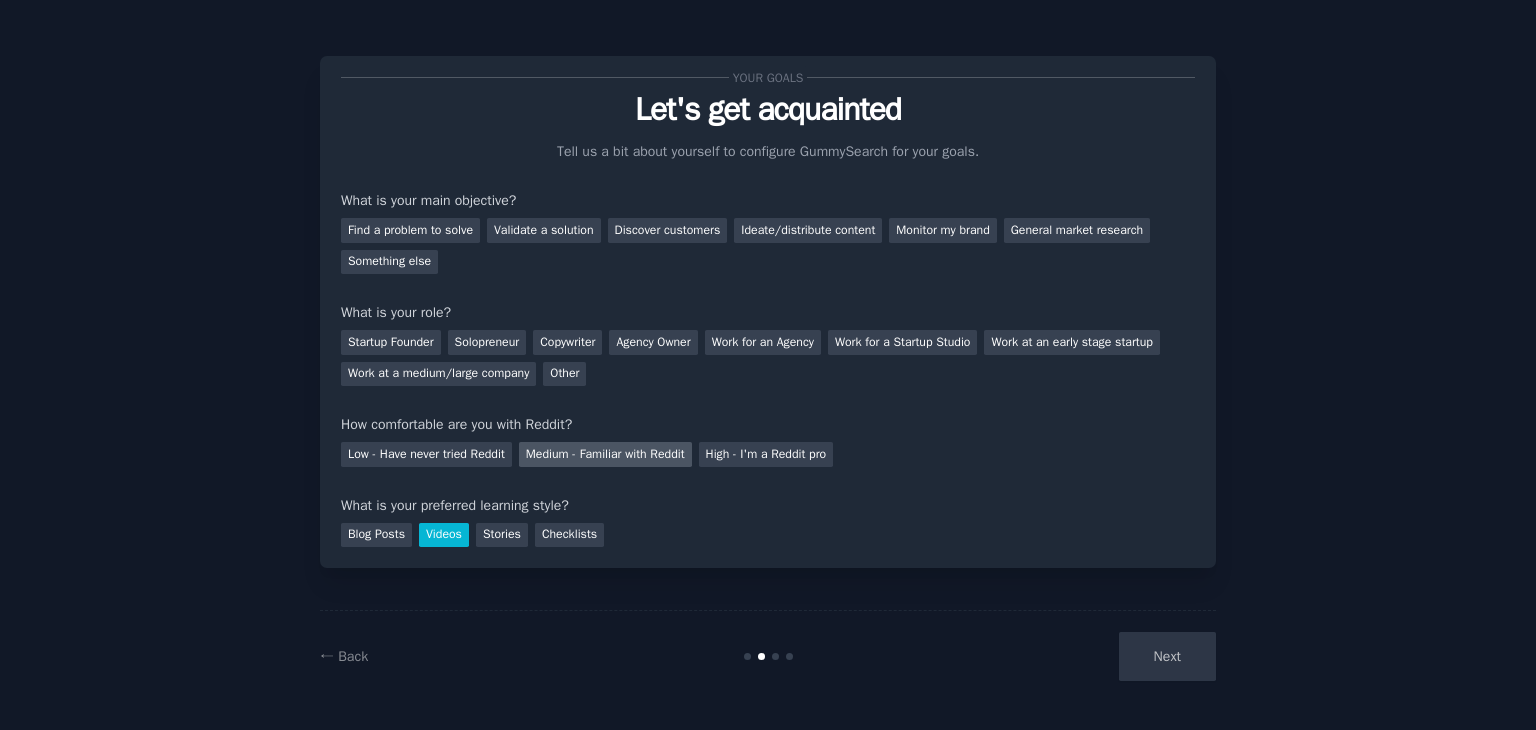 click on "Medium - Familiar with Reddit" at bounding box center [605, 454] 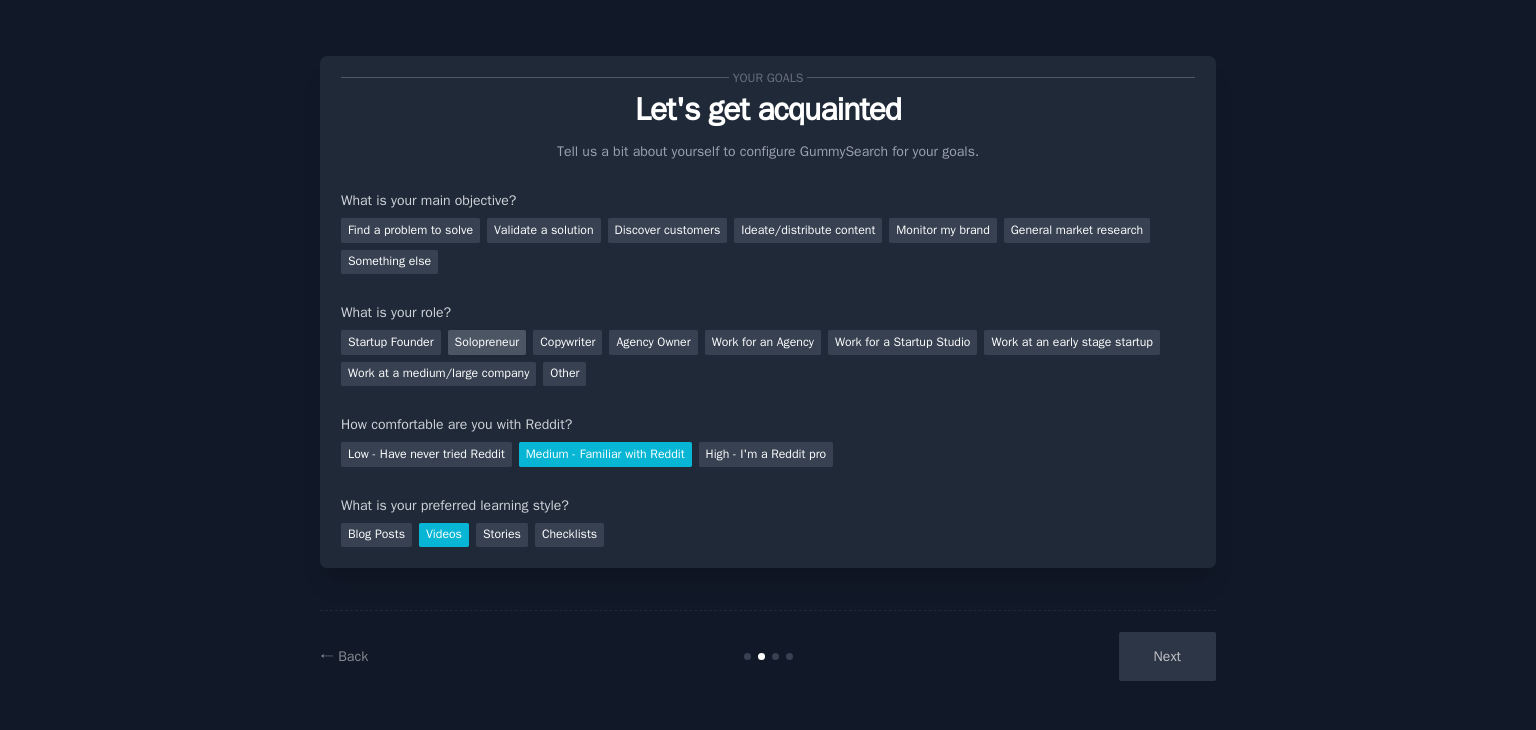 click on "Solopreneur" at bounding box center [487, 342] 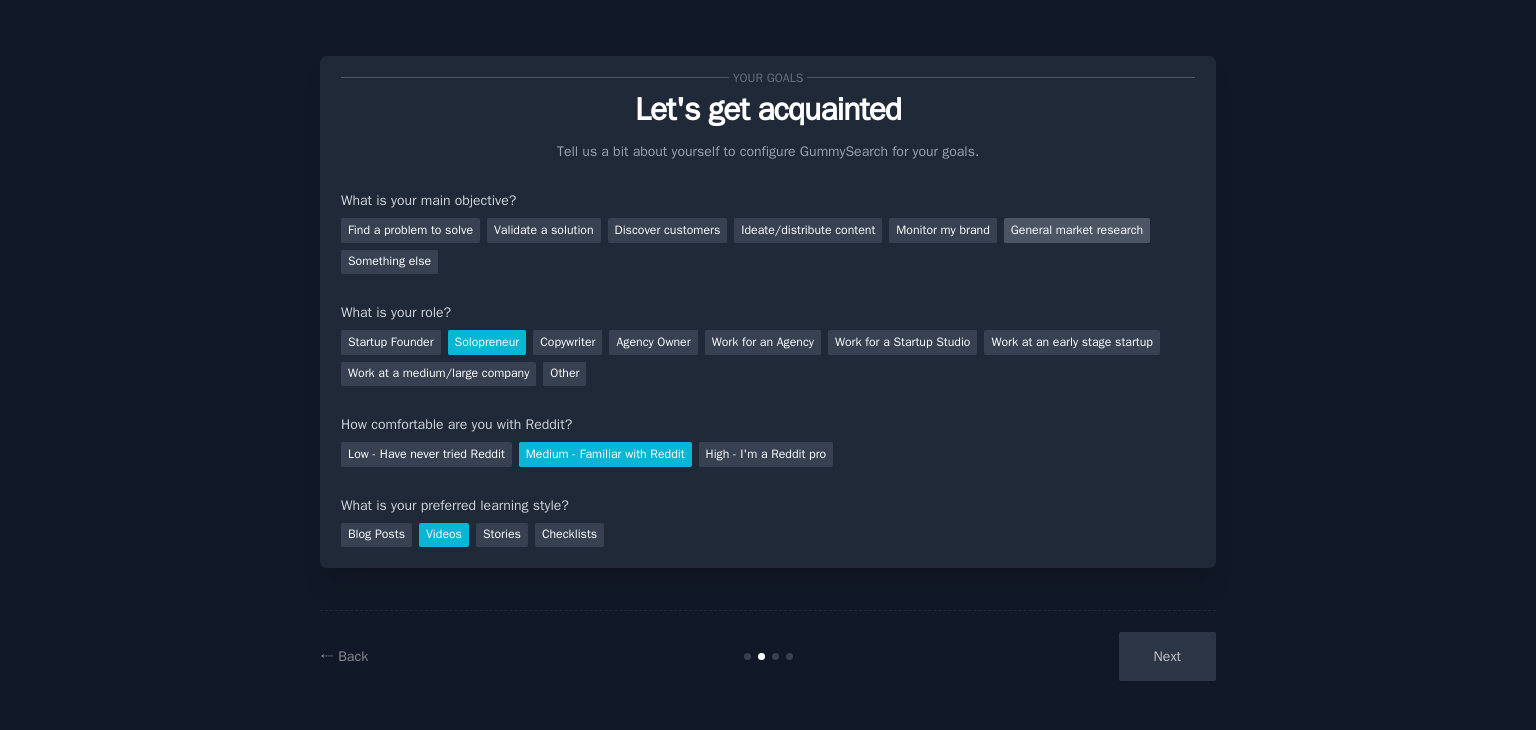 click on "General market research" at bounding box center (1077, 230) 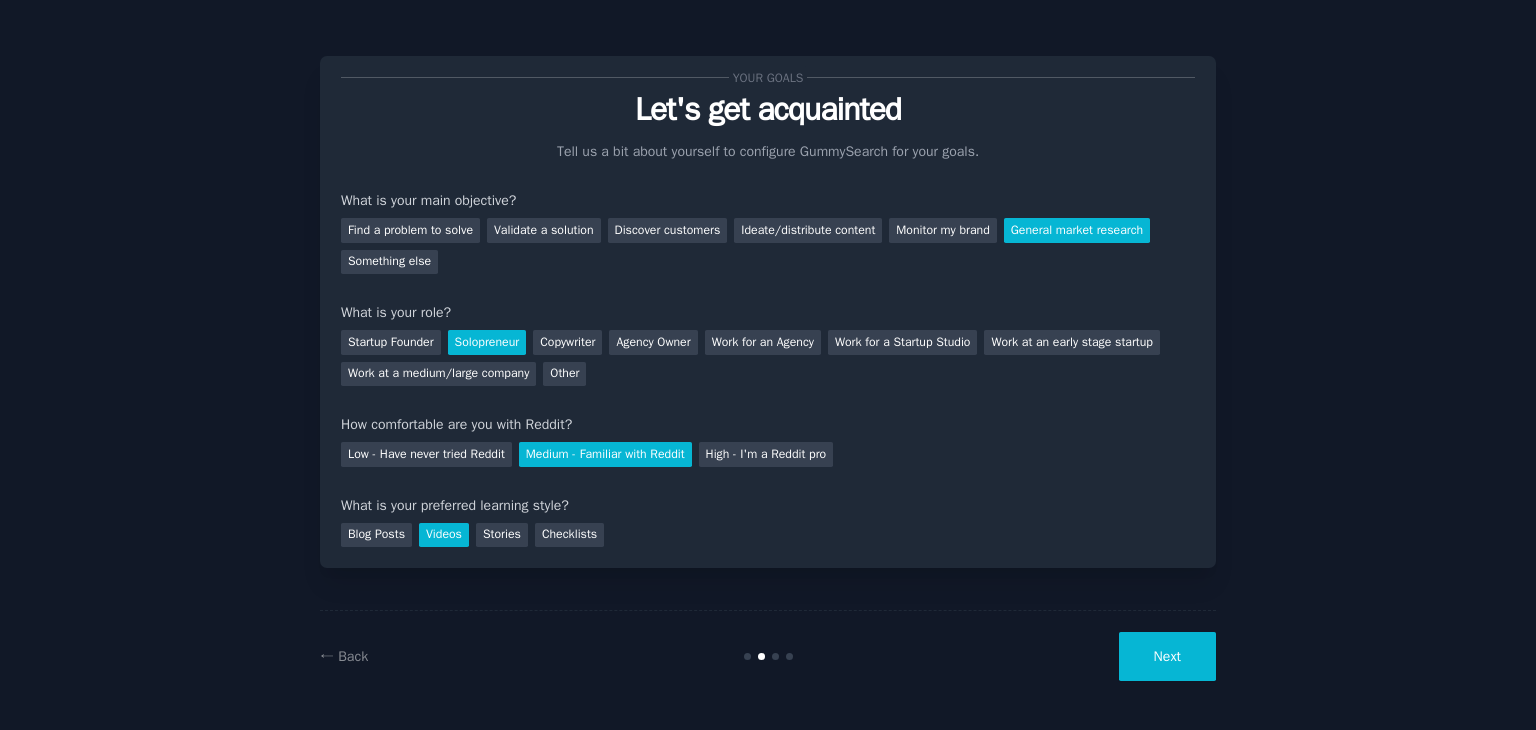 click on "Next" at bounding box center [1167, 656] 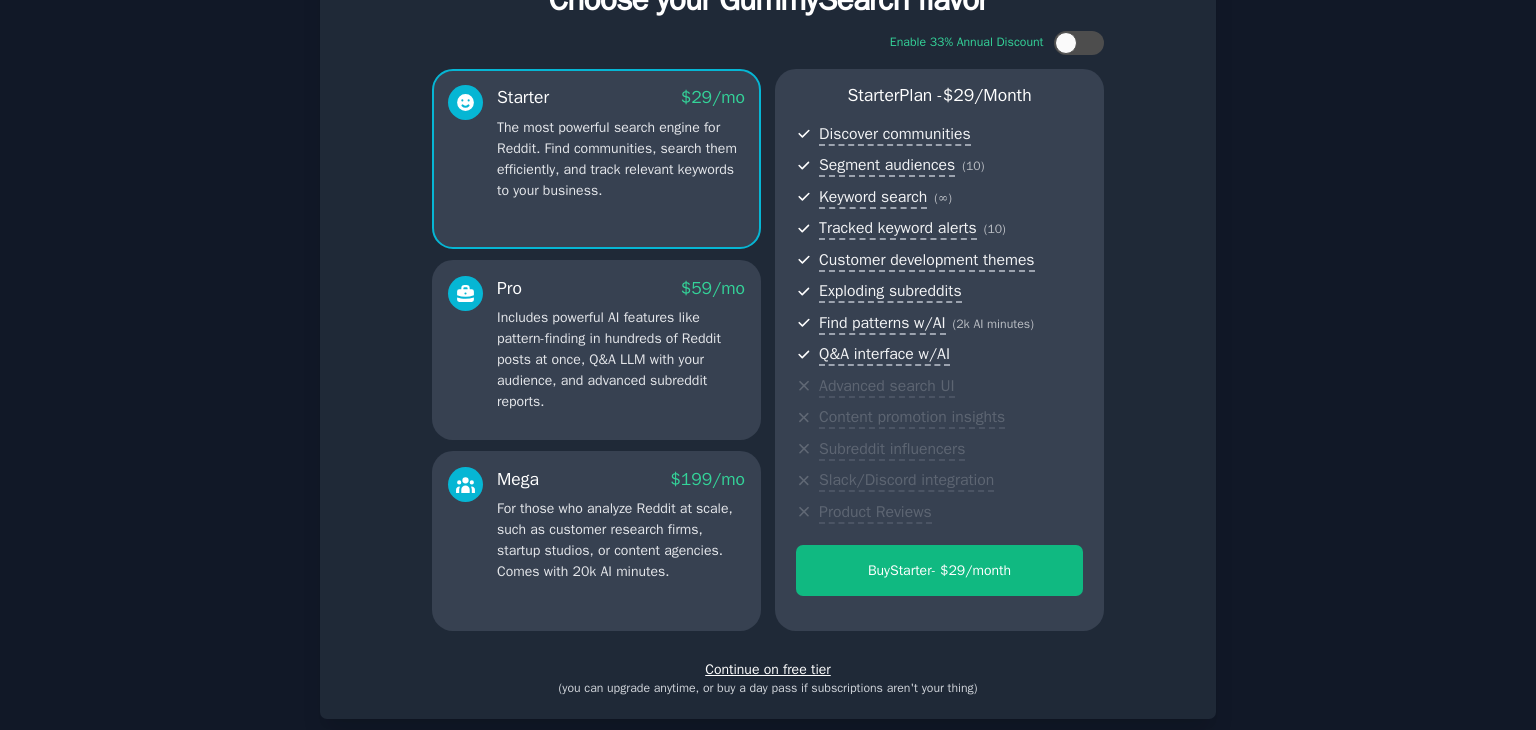 scroll, scrollTop: 218, scrollLeft: 0, axis: vertical 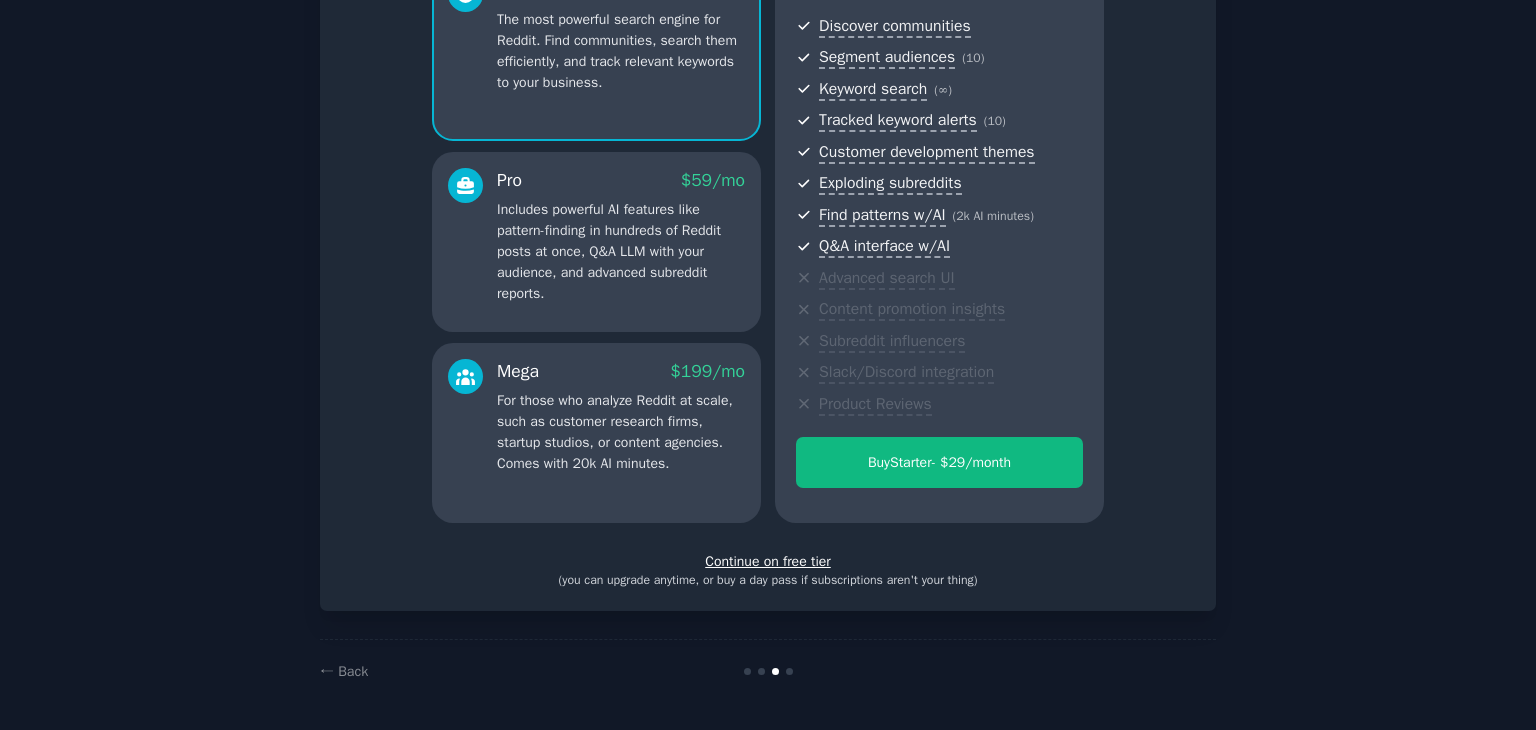 click on "Continue on free tier" at bounding box center [768, 561] 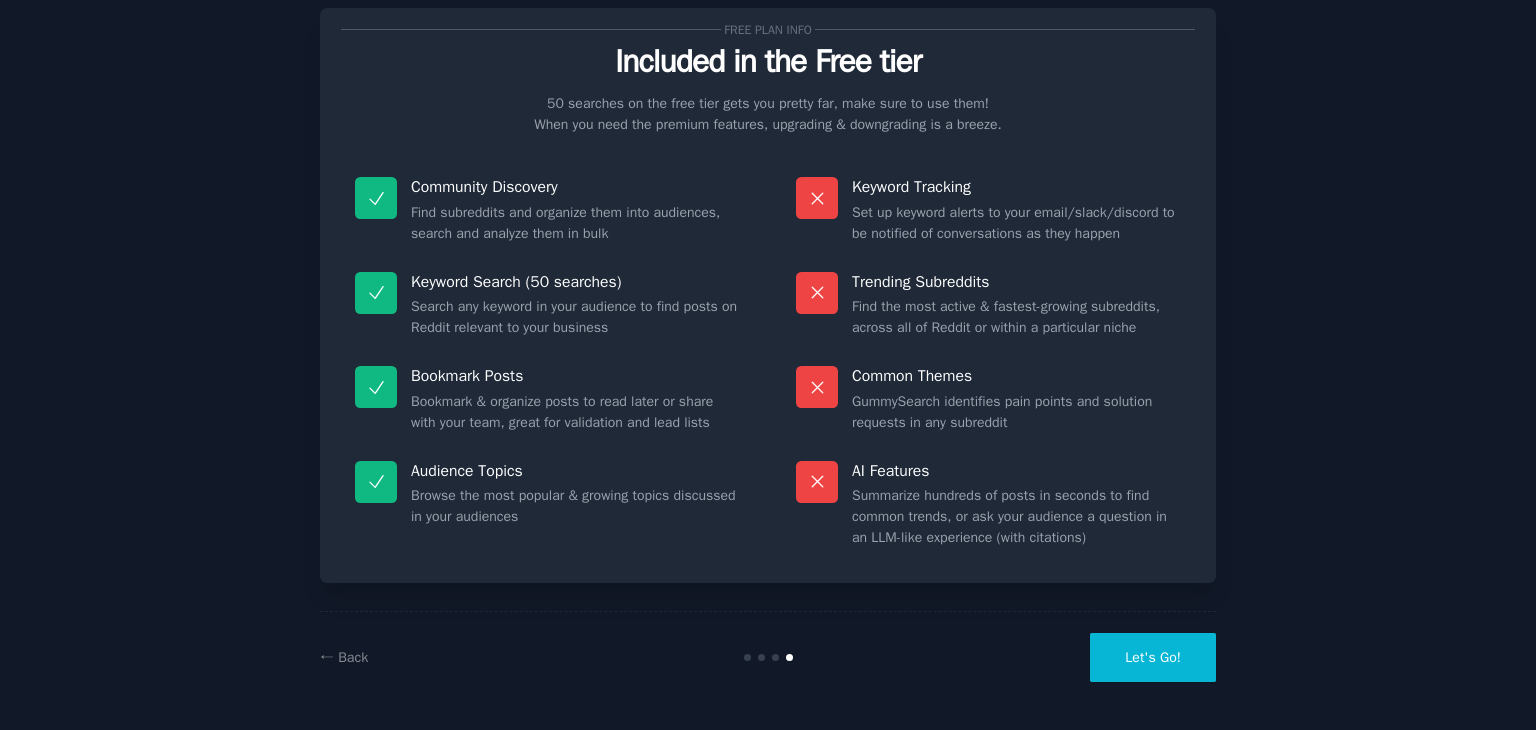 click on "Let's Go!" at bounding box center (1153, 657) 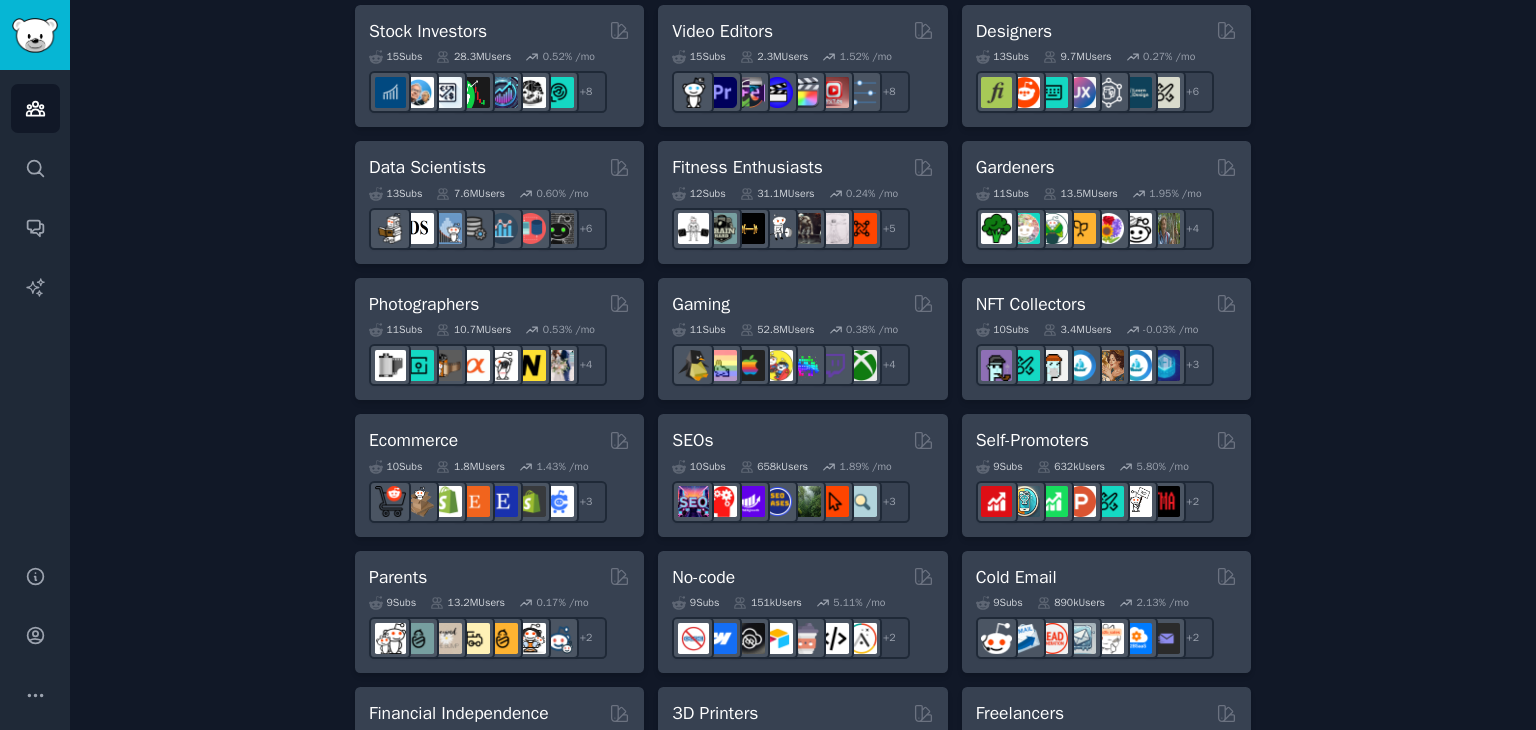 scroll, scrollTop: 788, scrollLeft: 0, axis: vertical 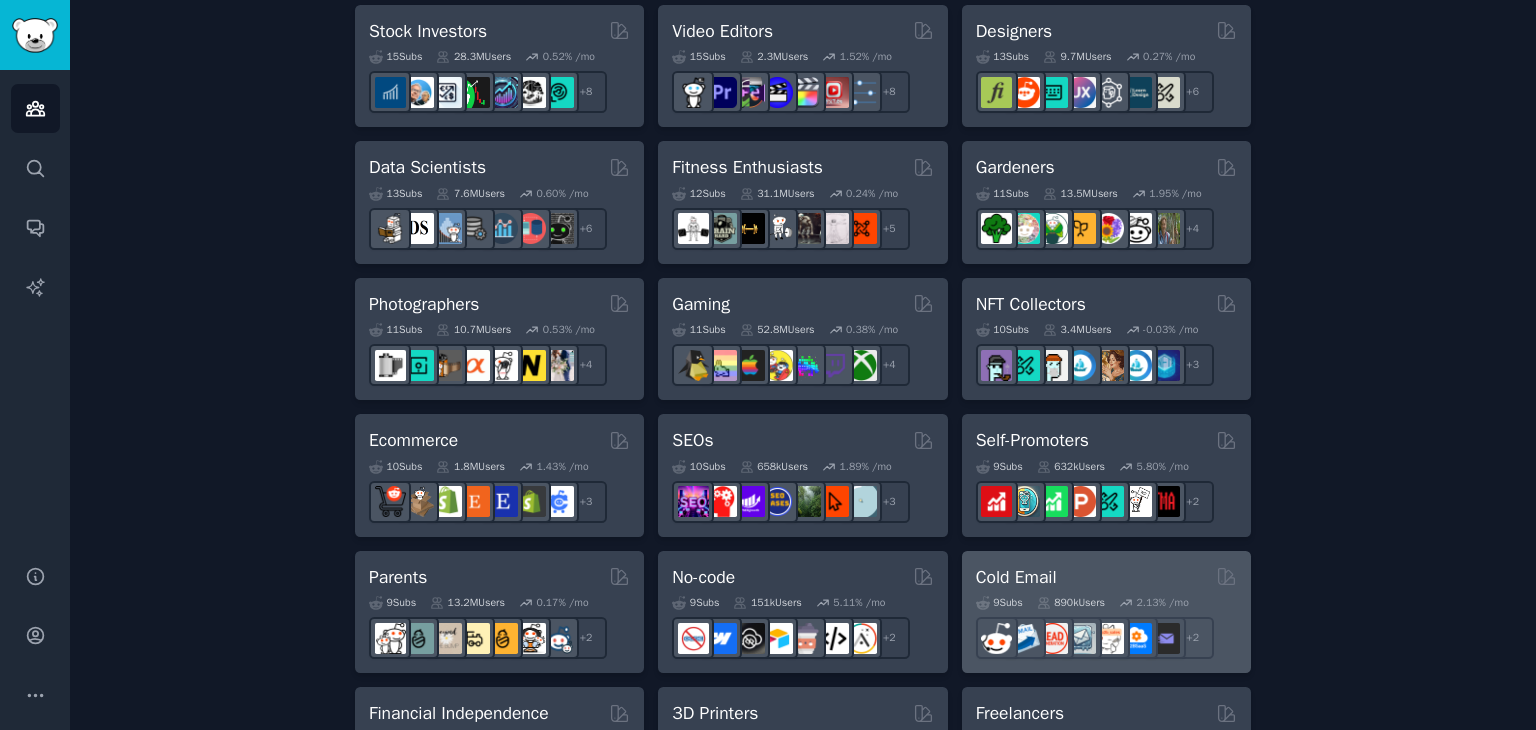 click on "Cold Email" at bounding box center [1106, 577] 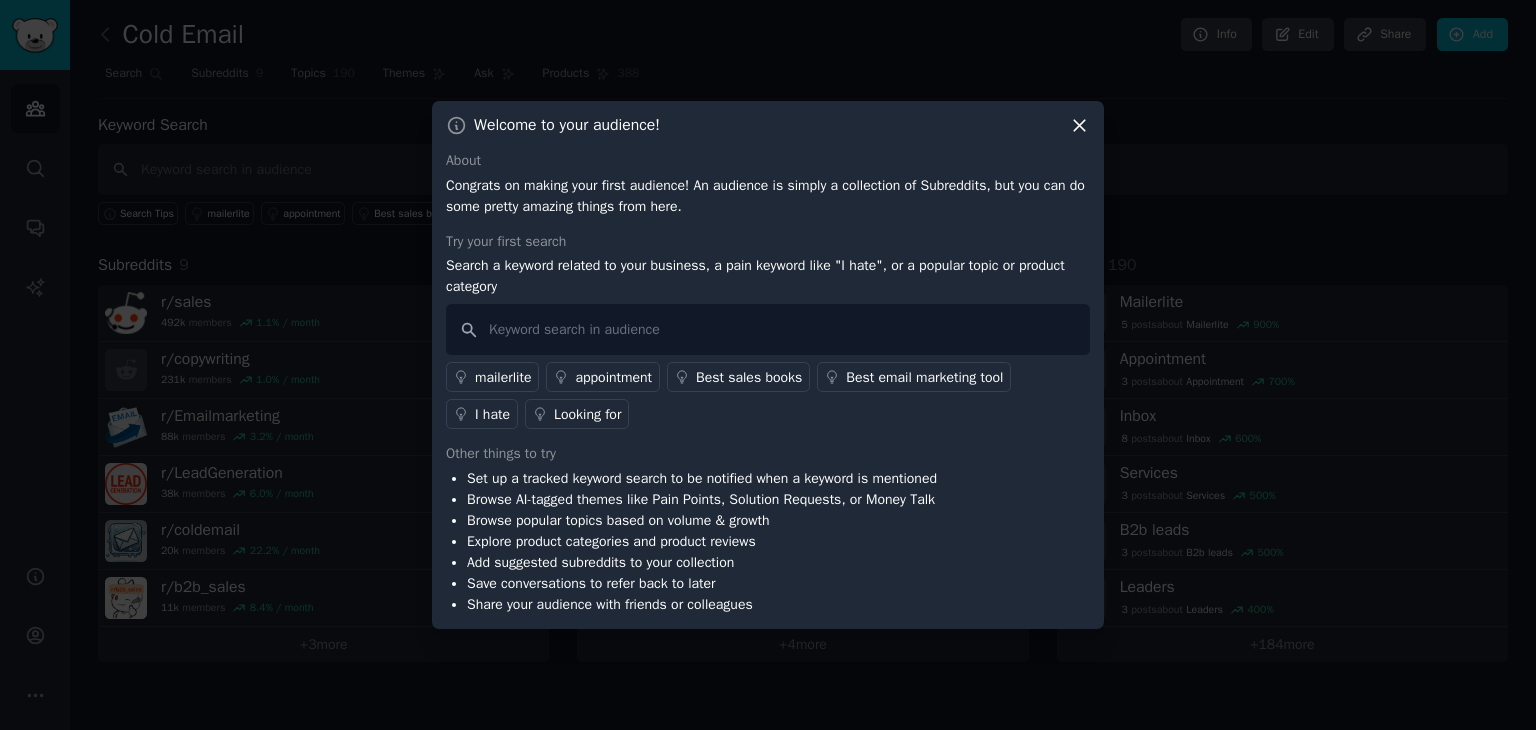 click on "Welcome to your audience! About Congrats on making your first audience! An audience is simply a collection of Subreddits, but you can do some pretty amazing things from here. Try your first search Search a keyword related to your business, a pain keyword like "I hate", or a popular topic or product category mailerlite appointment Best sales books Best email marketing tool I hate Looking for Other things to try Set up a tracked keyword search to be notified when a keyword is mentioned Browse AI-tagged themes like Pain Points, Solution Requests, or Money Talk Browse popular topics based on volume & growth Explore product categories and product reviews Add suggested subreddits to your collection Save conversations to refer back to later Share your audience with friends or colleagues" at bounding box center (768, 365) 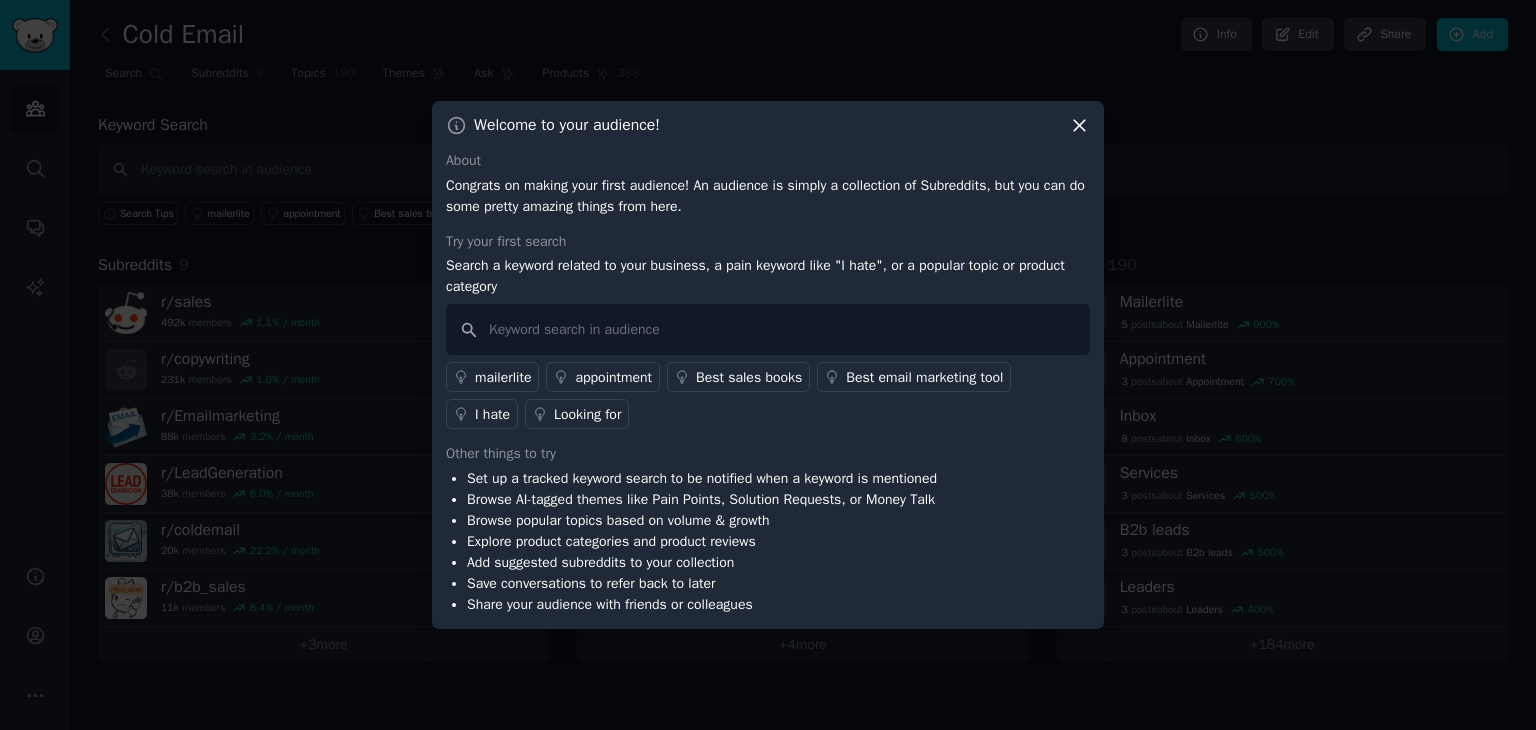 click 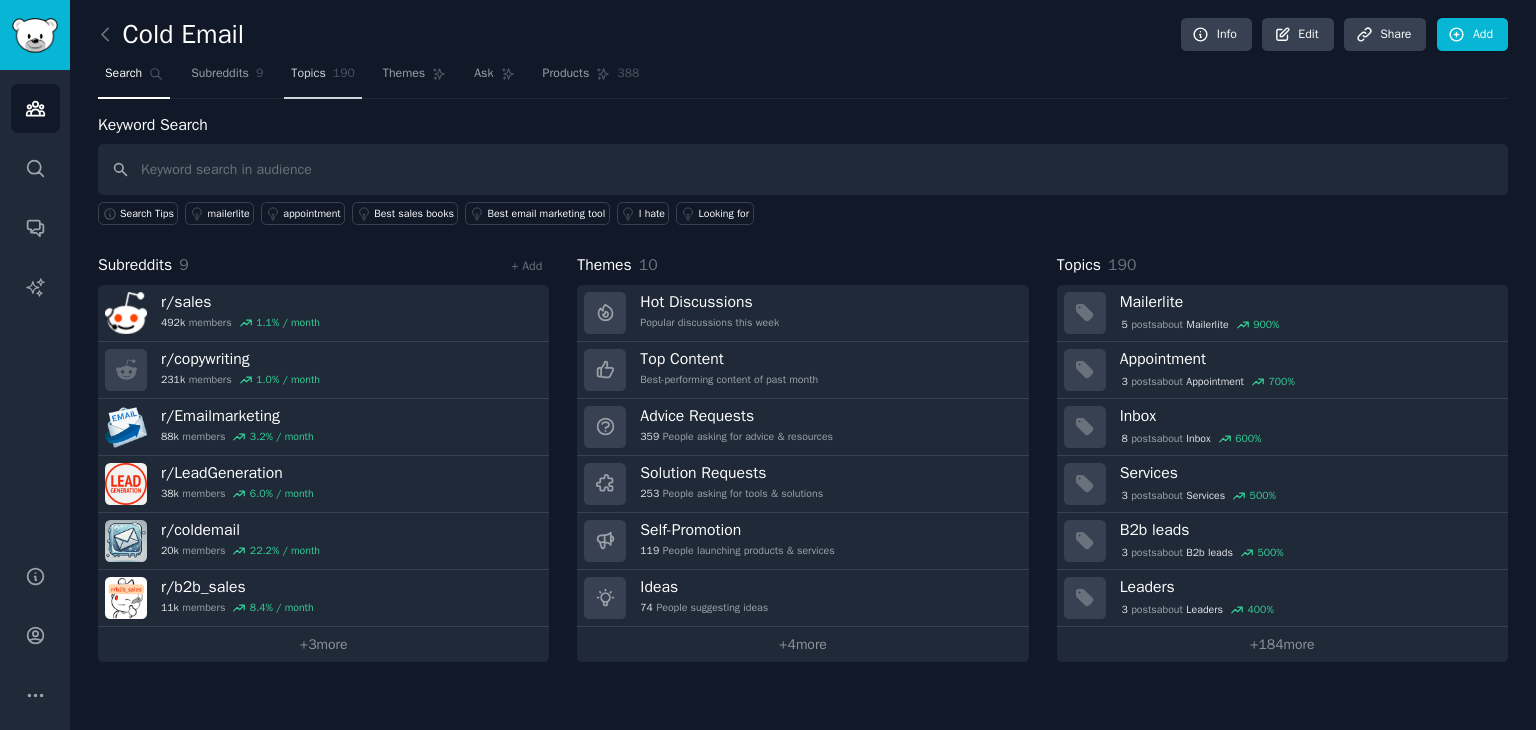 click on "Topics 190" at bounding box center (323, 78) 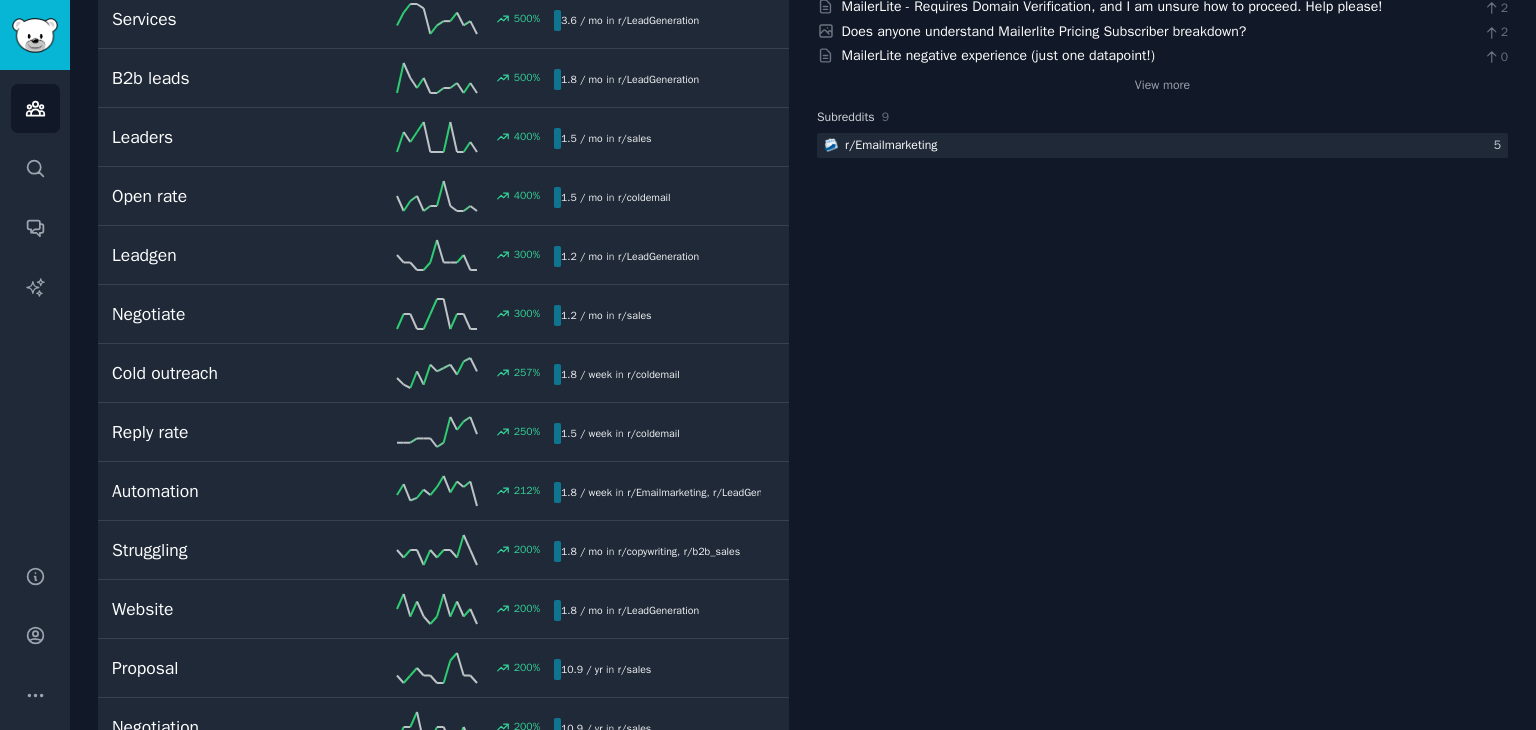 scroll, scrollTop: 0, scrollLeft: 0, axis: both 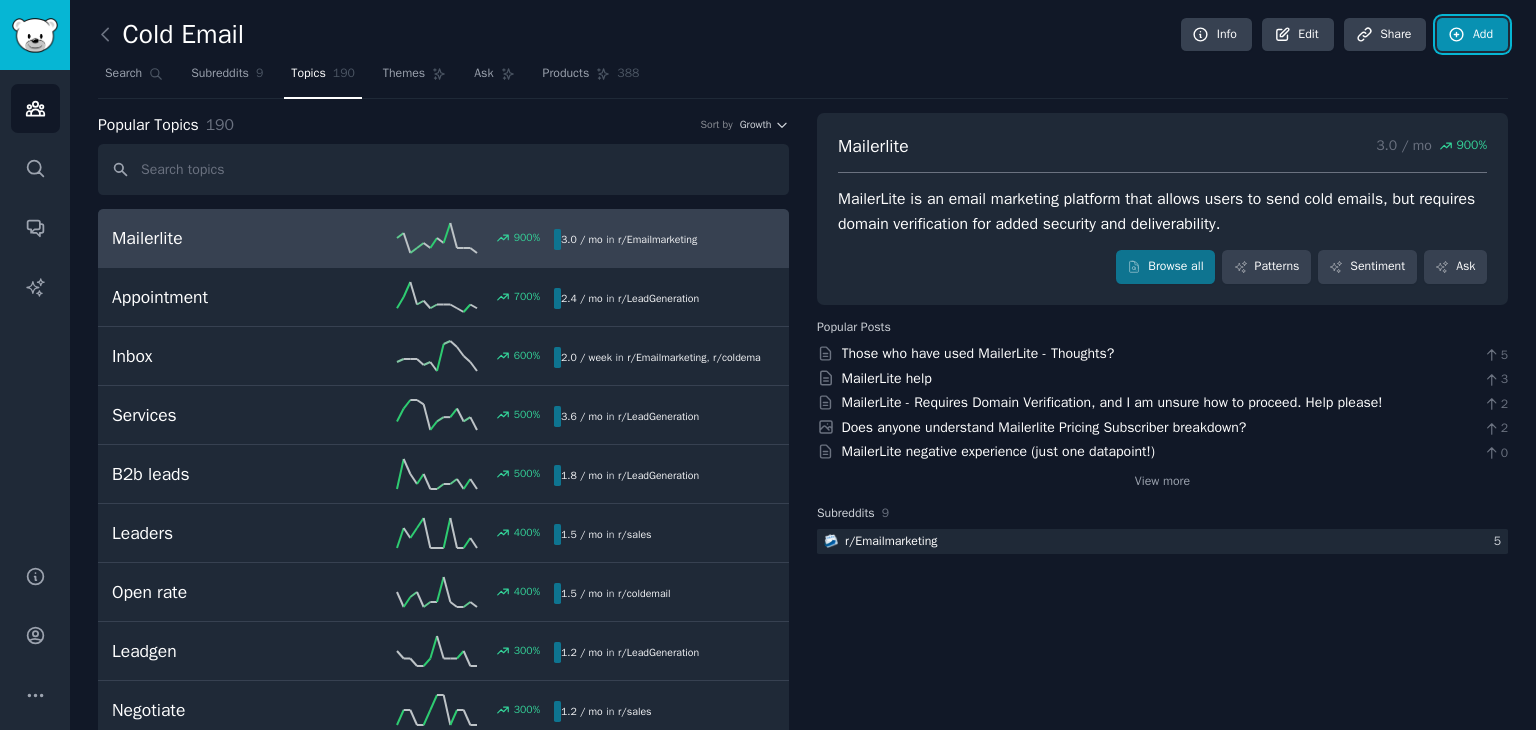 click on "Add" at bounding box center (1472, 35) 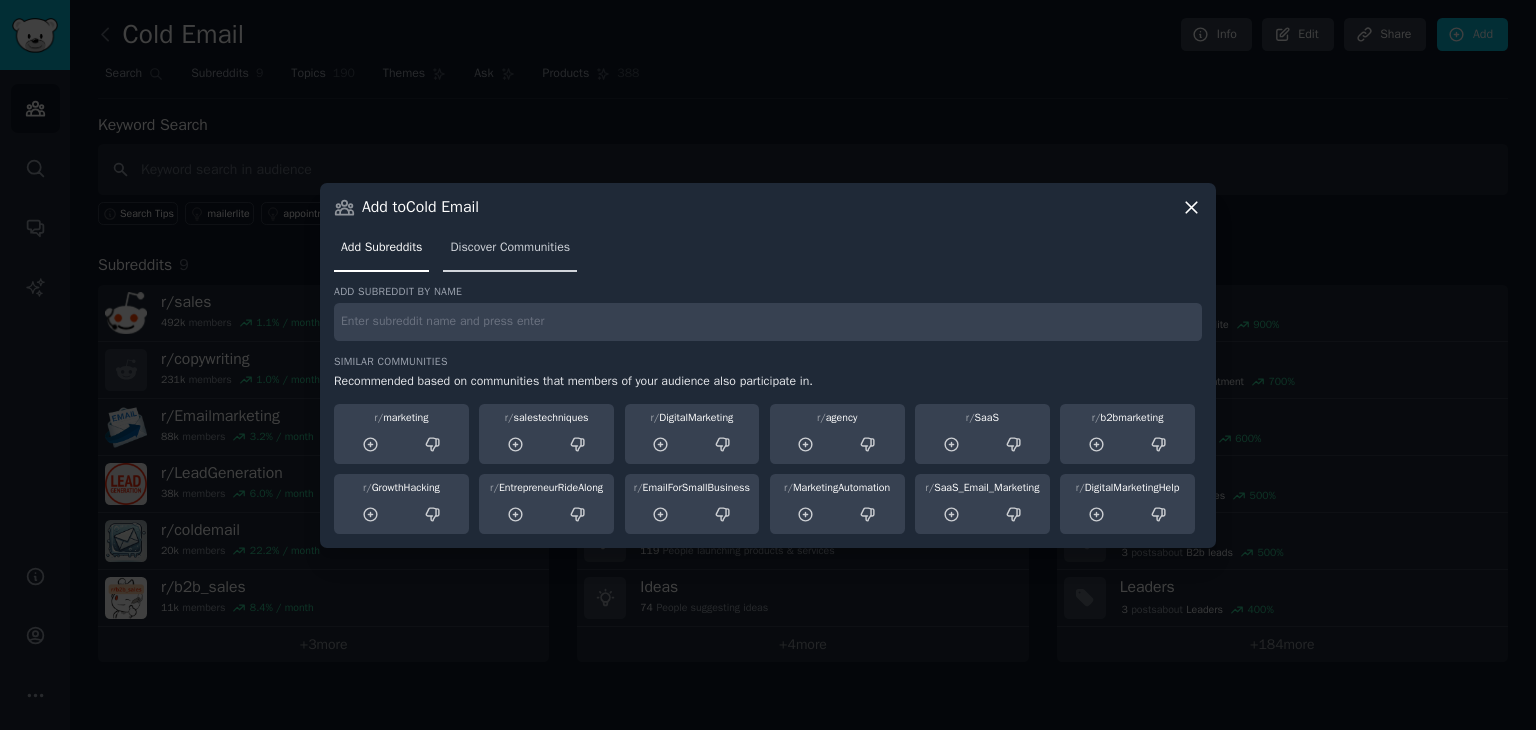 click on "Discover Communities" at bounding box center [510, 252] 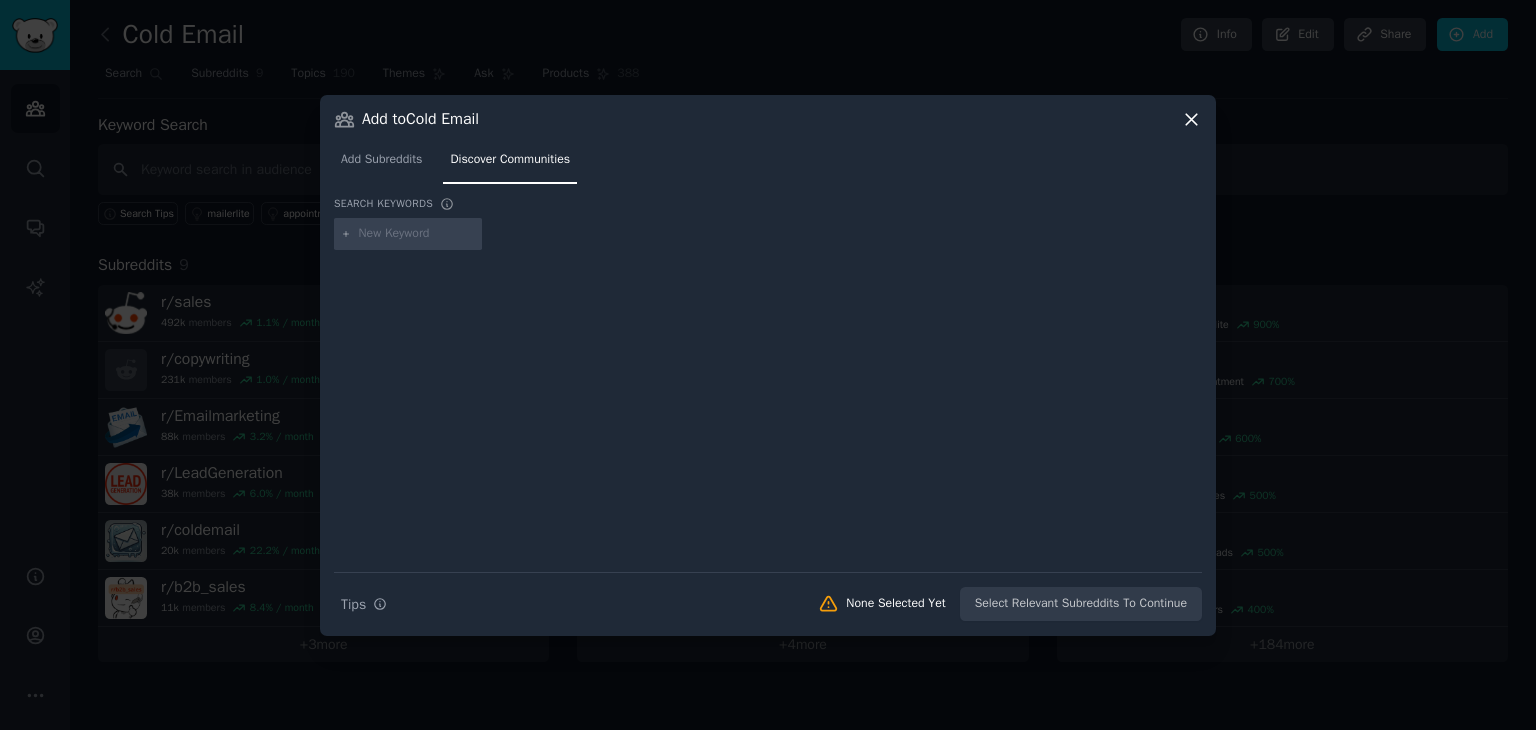 click at bounding box center [417, 234] 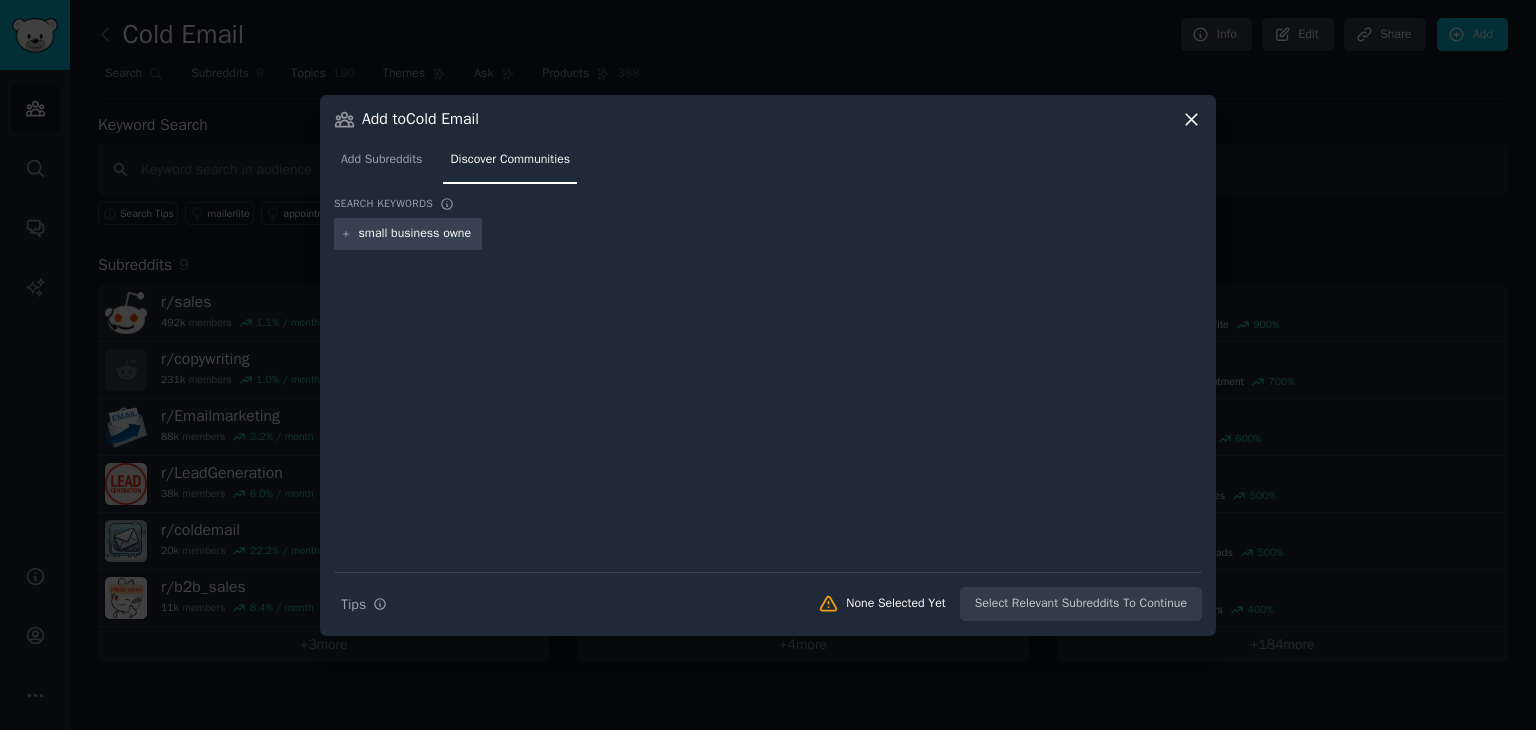 type on "small business owner" 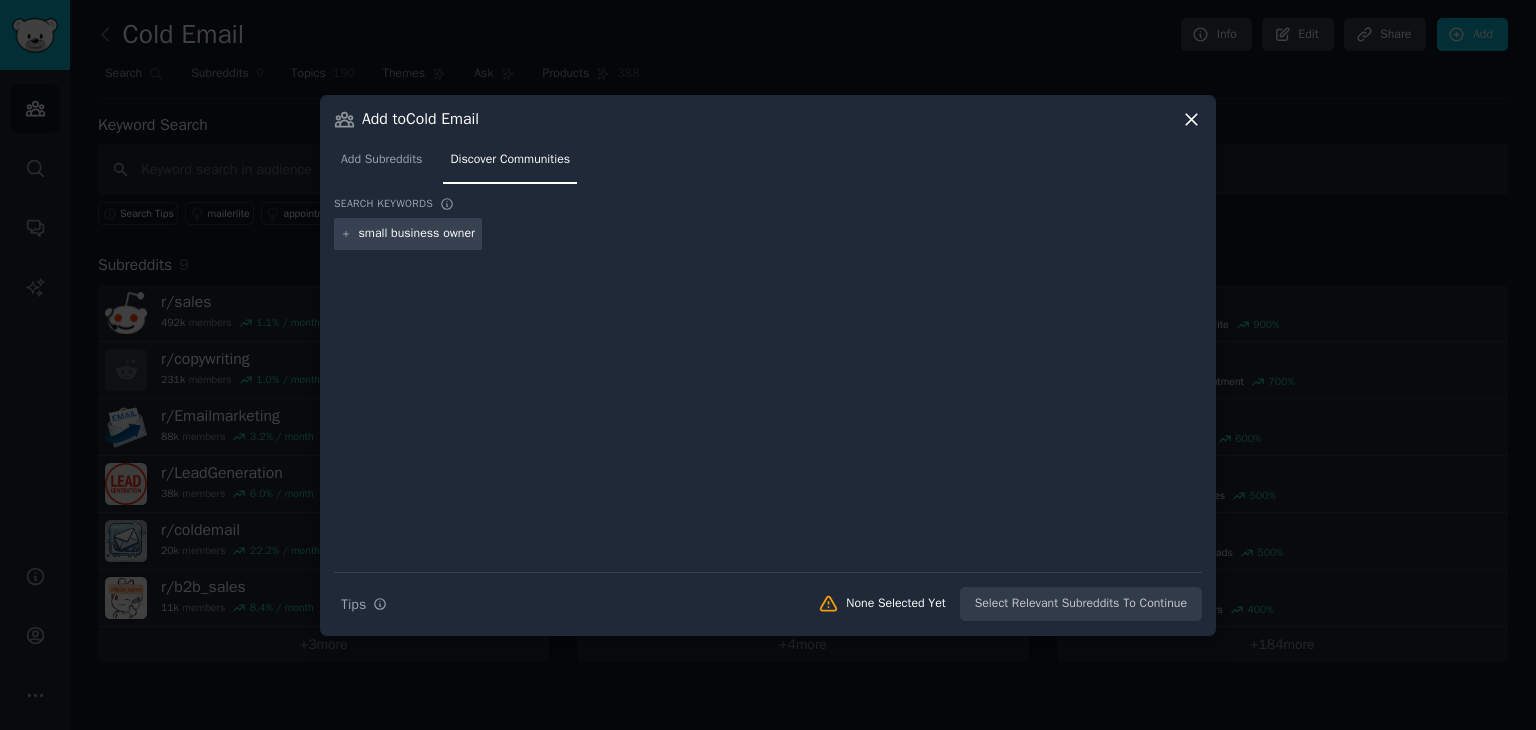 type 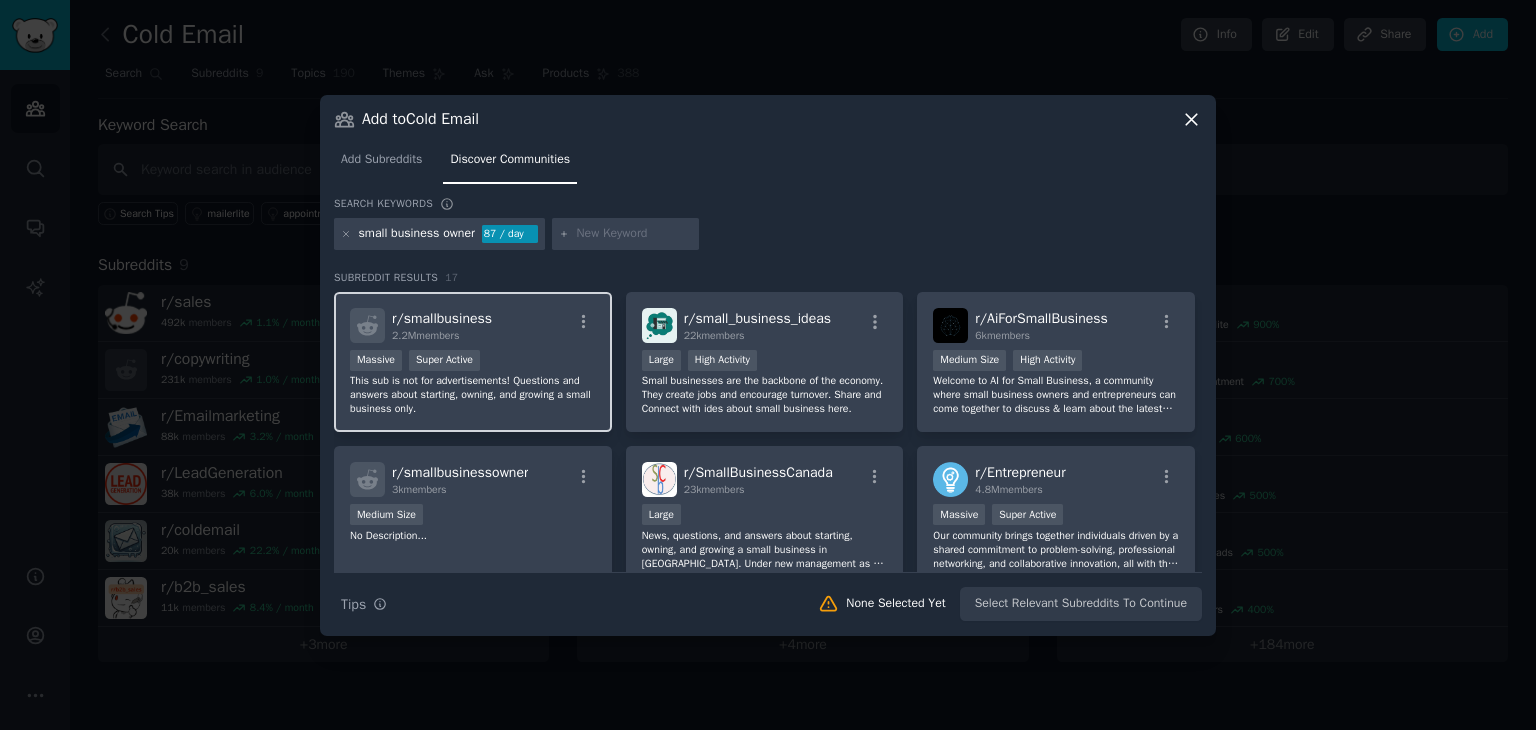 click on "r/ smallbusiness 2.2M  members" at bounding box center [473, 325] 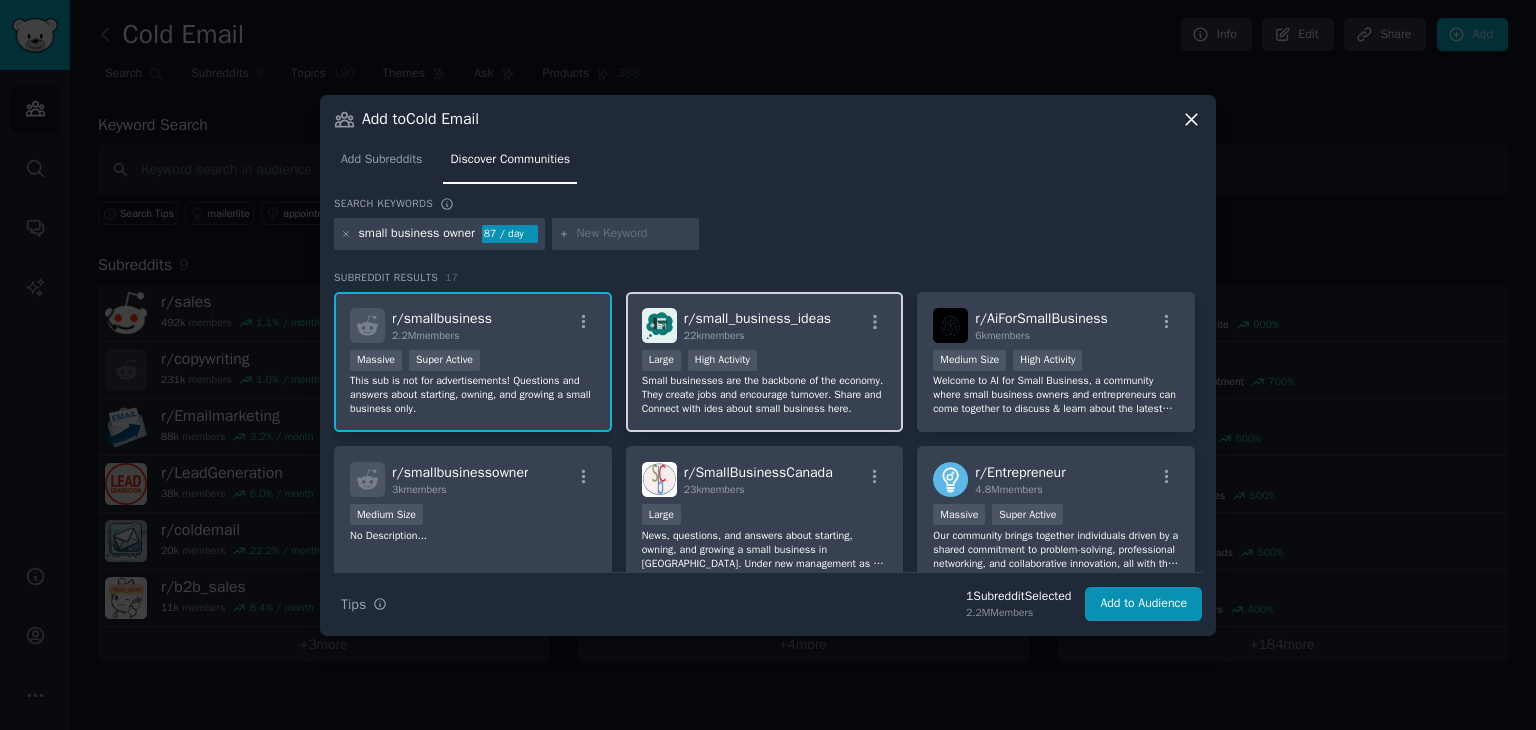 click on ">= 80th percentile for submissions / day Large High Activity" at bounding box center [765, 362] 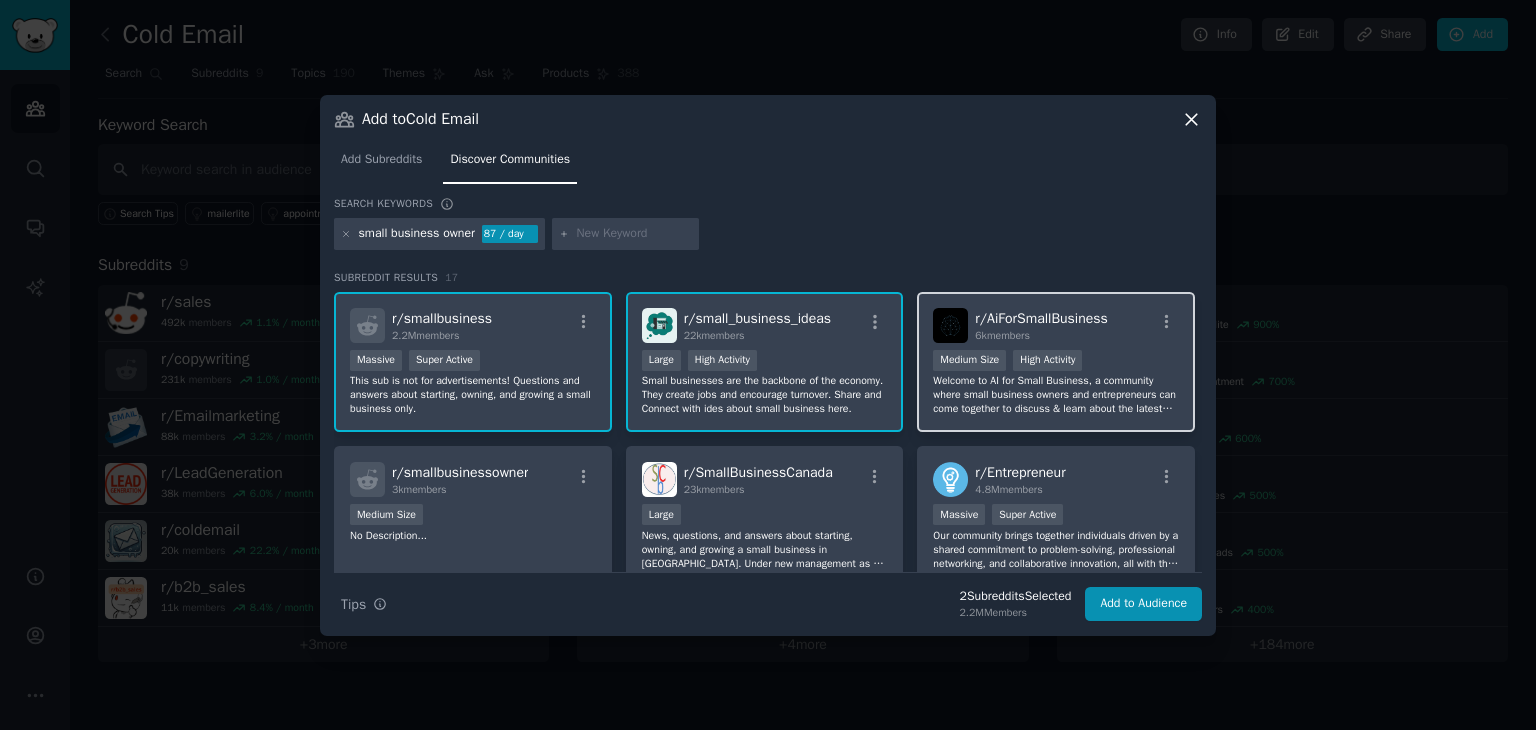 click on "Medium Size High Activity" at bounding box center [1056, 362] 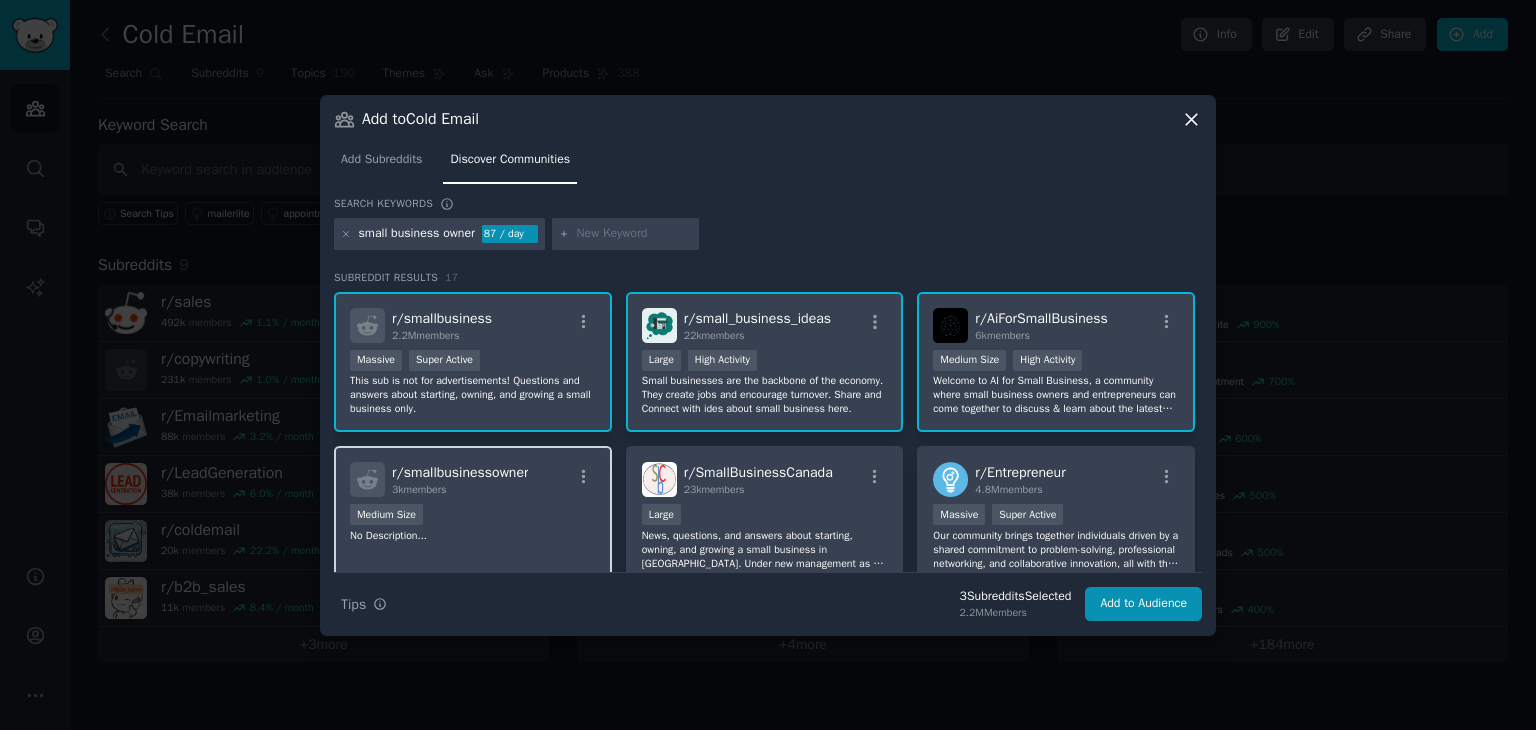 click on "No Description..." at bounding box center [473, 536] 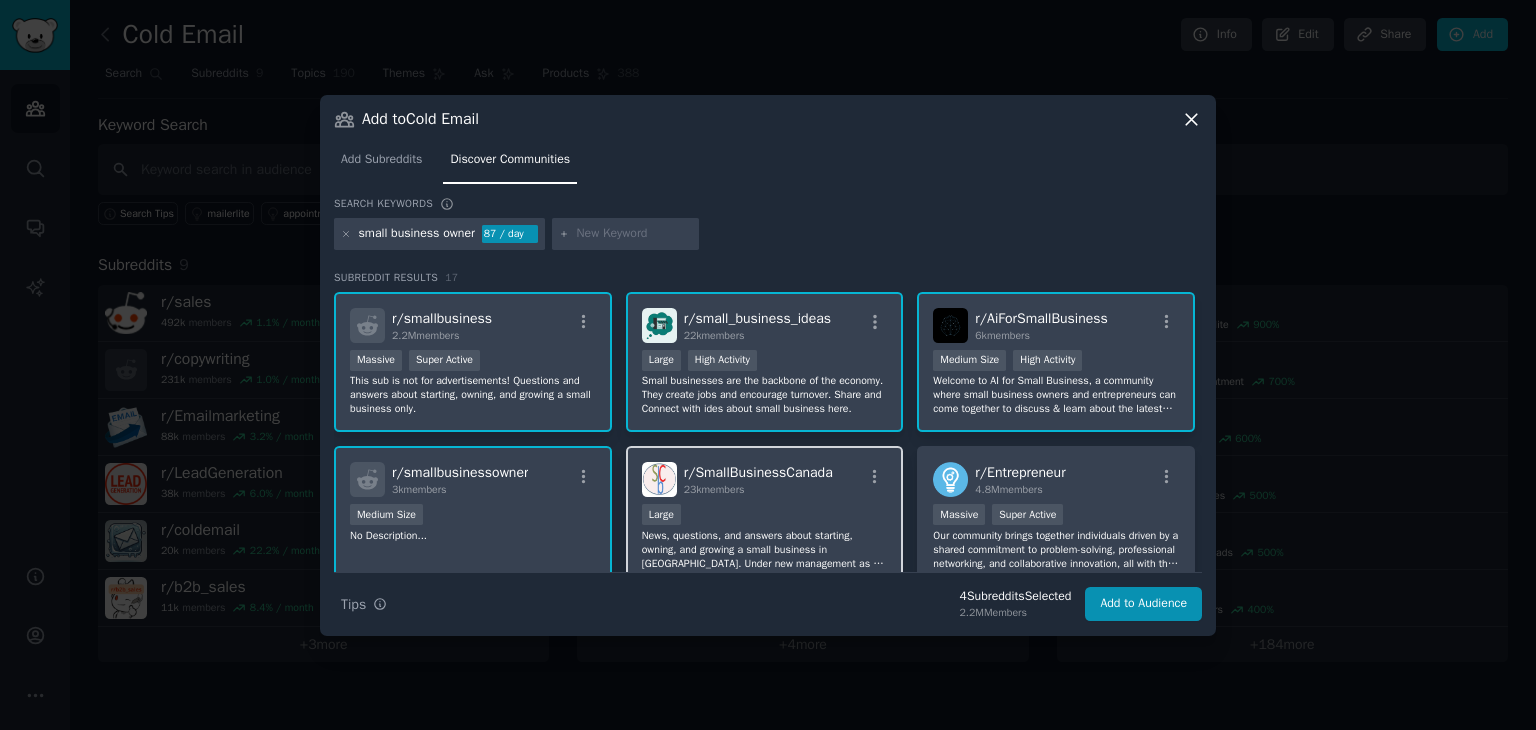 click on "10,000 - 100,000 members Large" at bounding box center [765, 516] 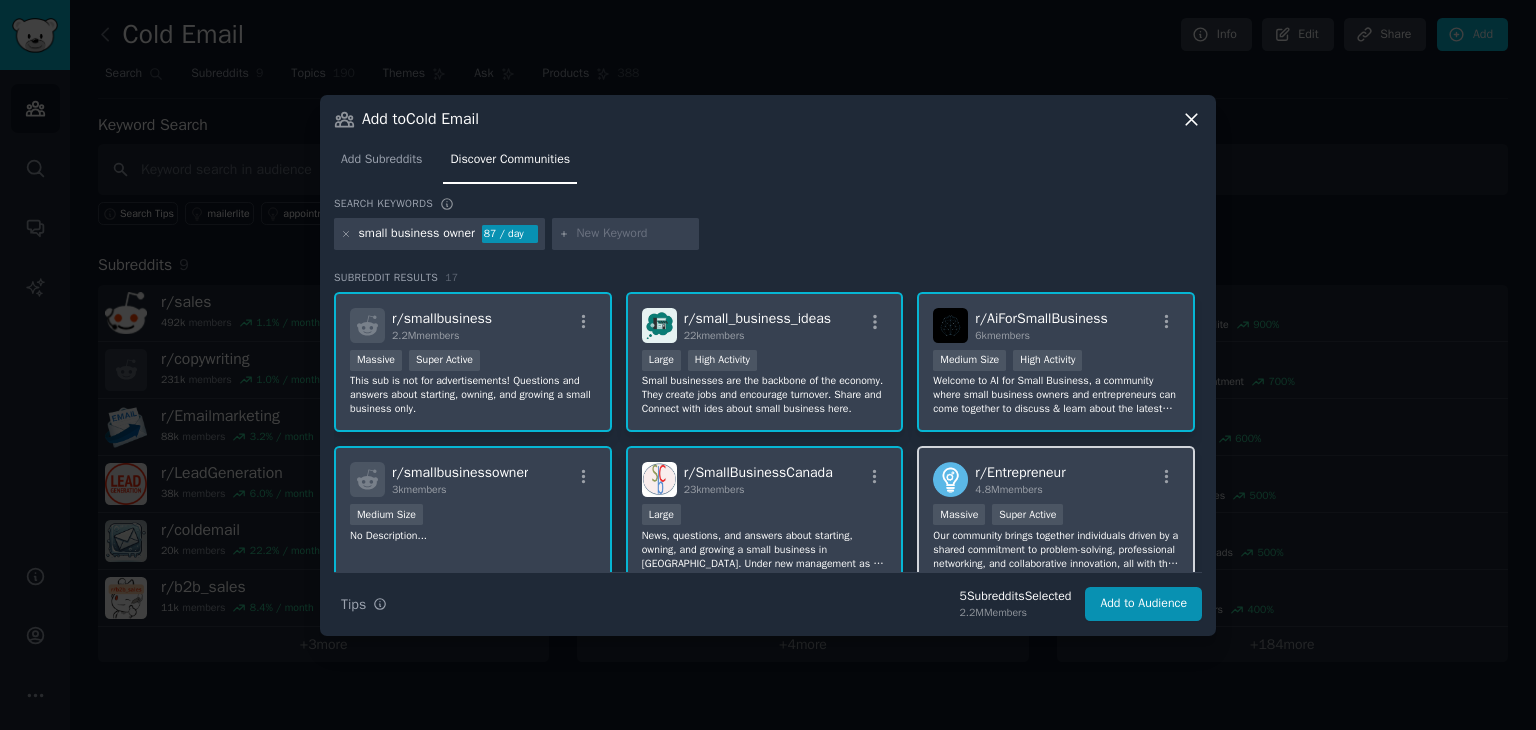 click on "r/ Entrepreneur 4.8M  members" at bounding box center (1056, 479) 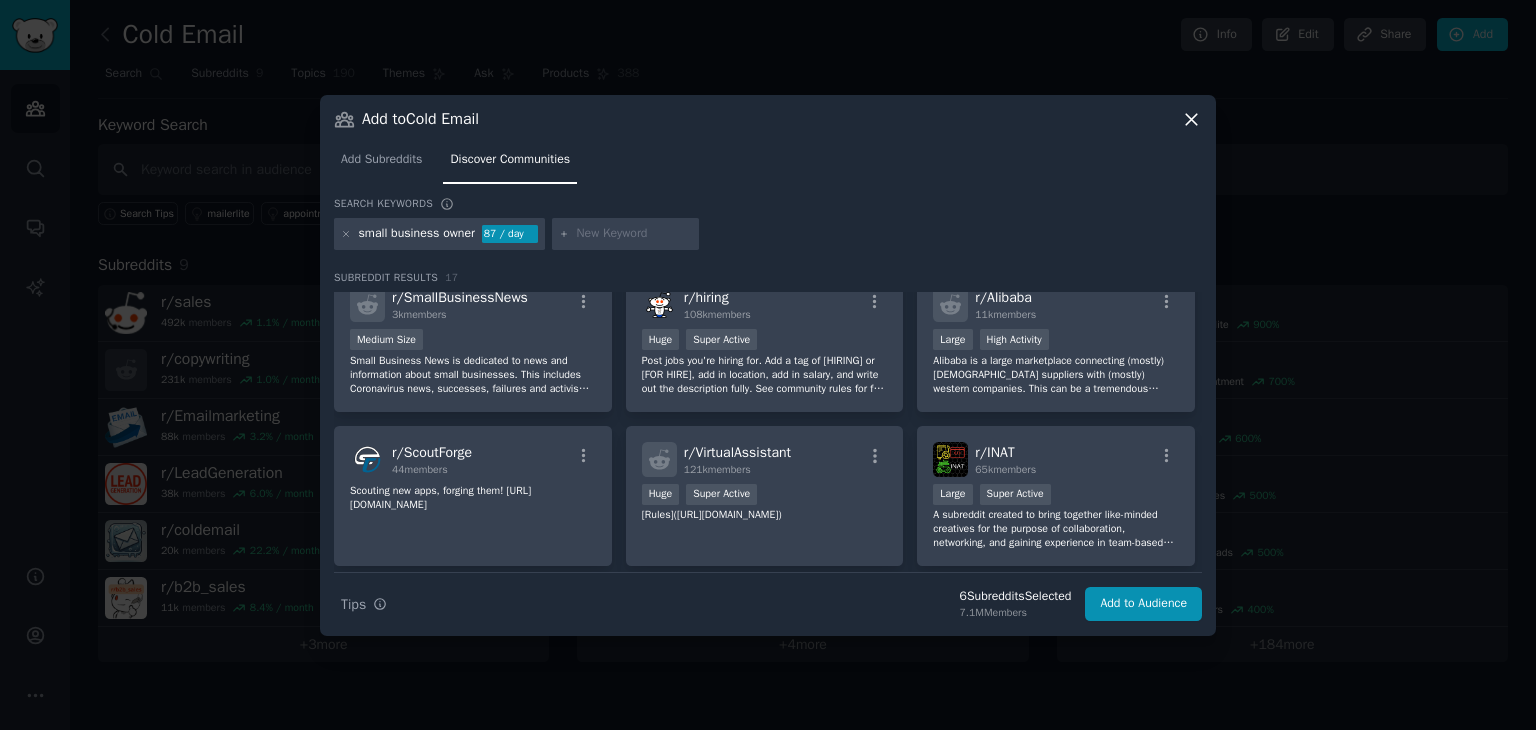 scroll, scrollTop: 447, scrollLeft: 0, axis: vertical 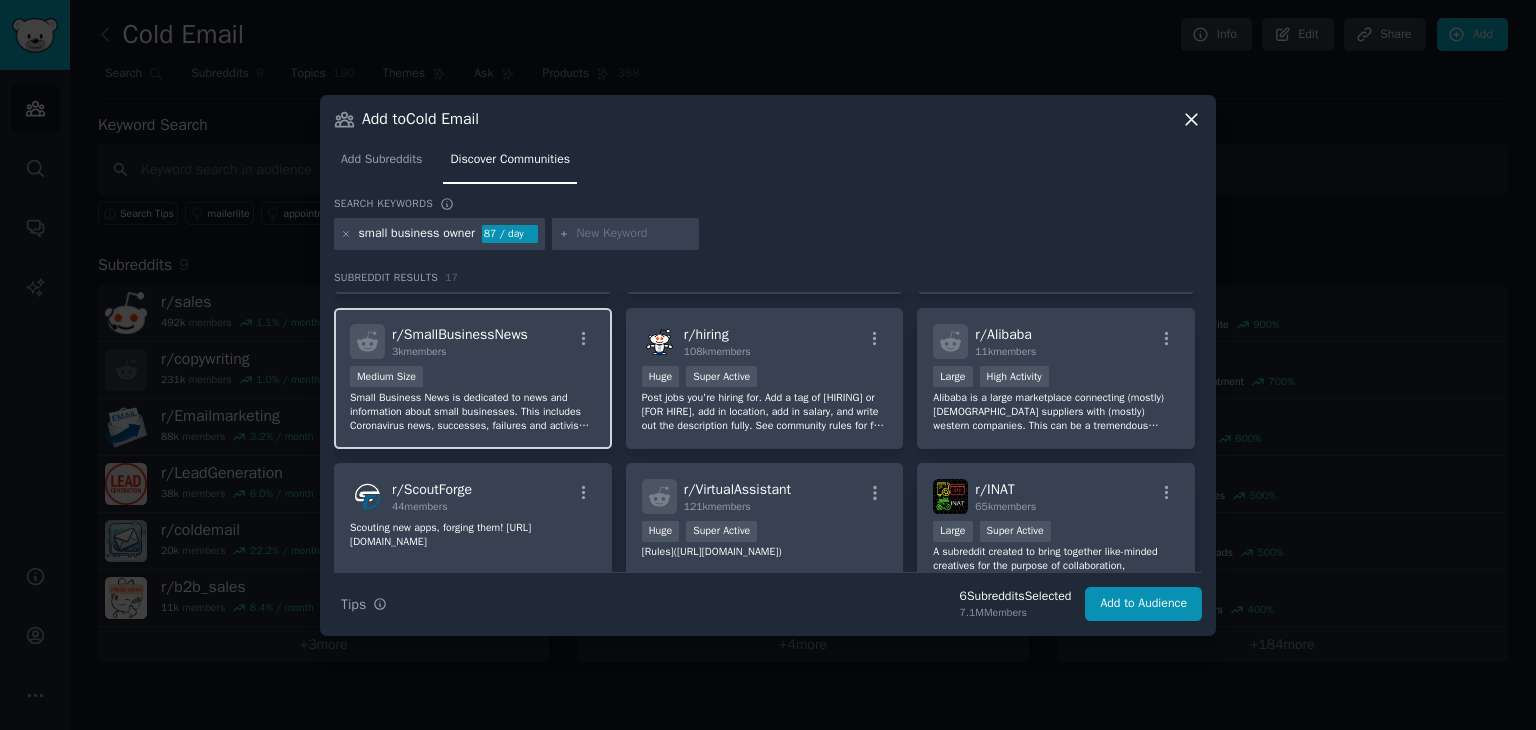 click on "r/ SmallBusinessNews 3k  members Medium Size Small Business News is dedicated to news and information about small businesses. This includes Coronavirus news, successes, failures and activism related to small business." at bounding box center (473, 378) 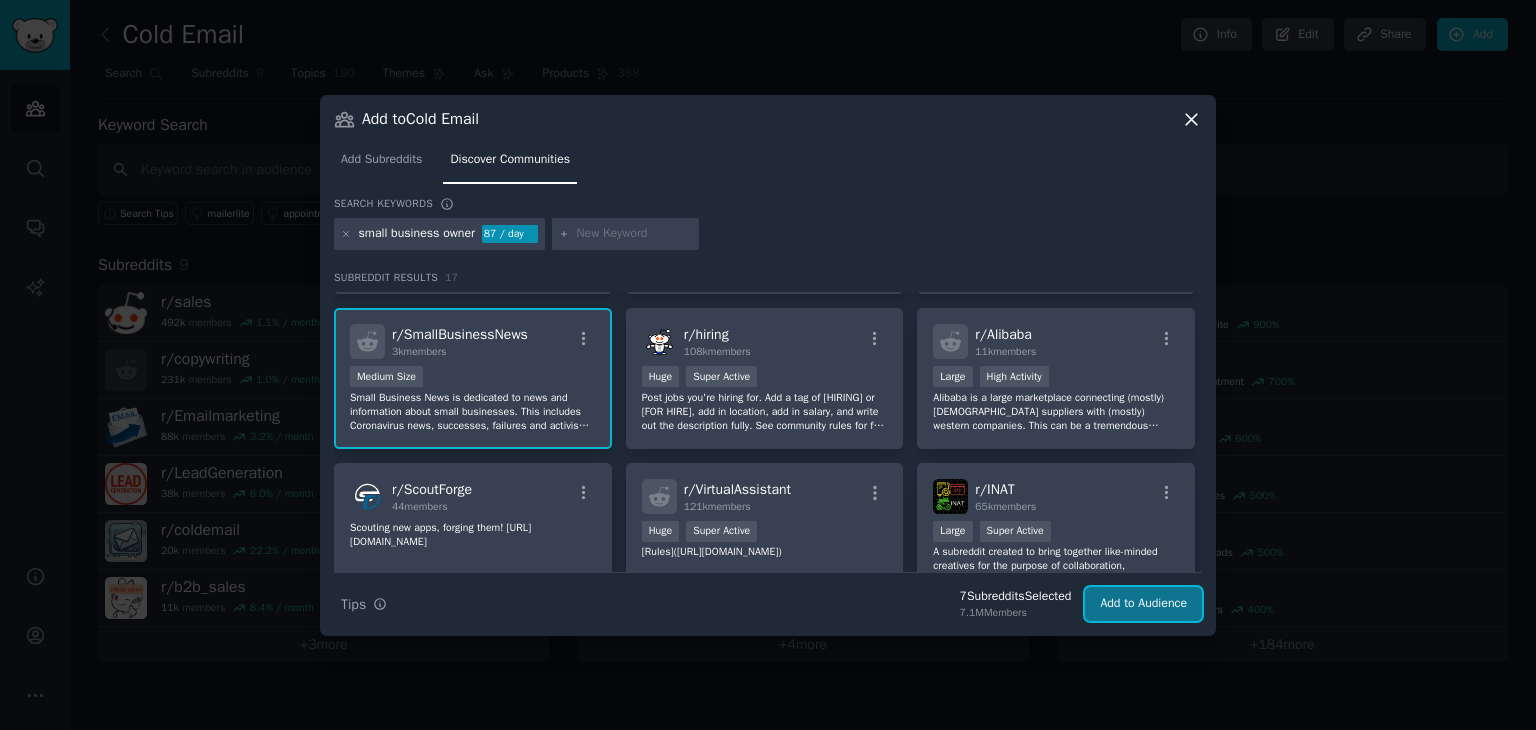 click on "Add to Audience" at bounding box center [1143, 604] 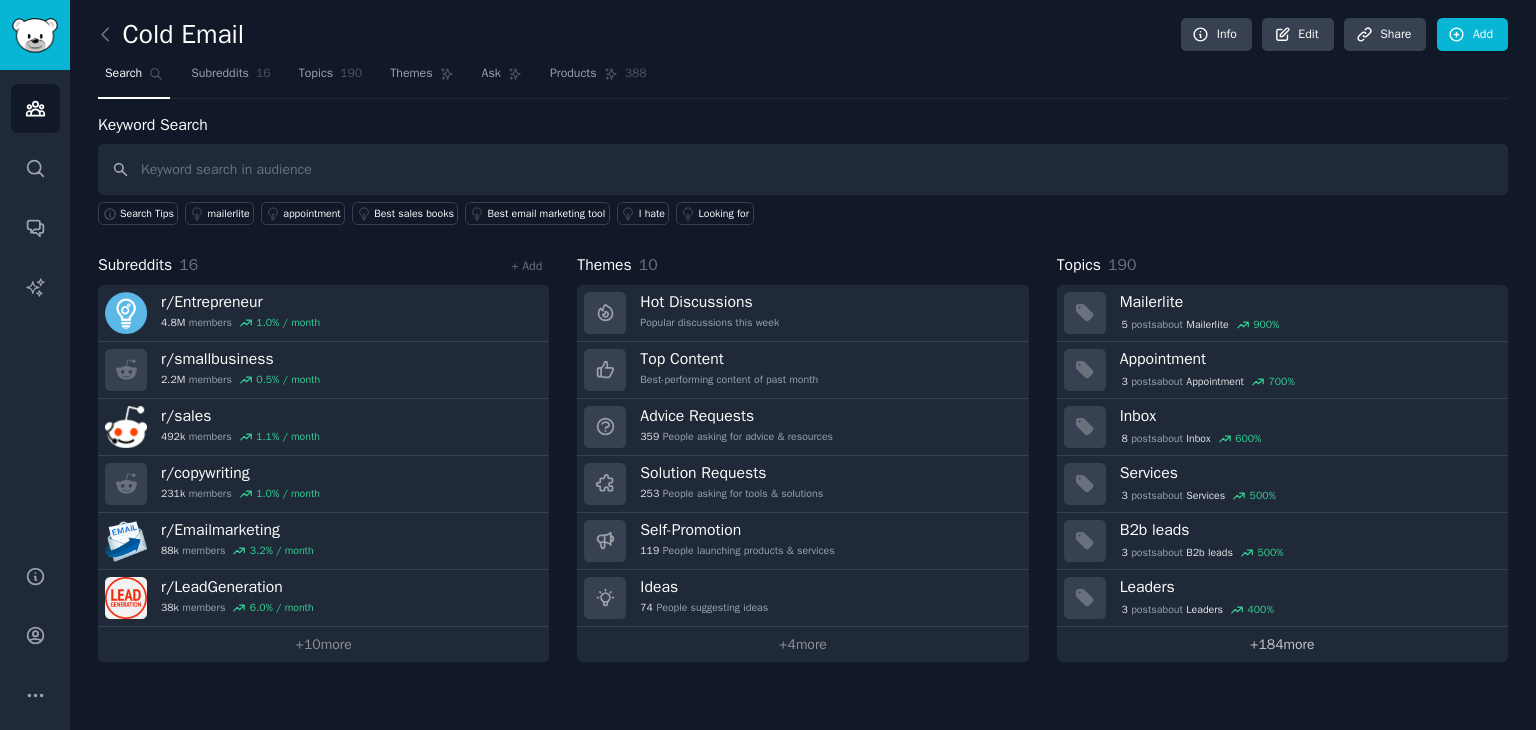 click on "+  184  more" at bounding box center [1282, 644] 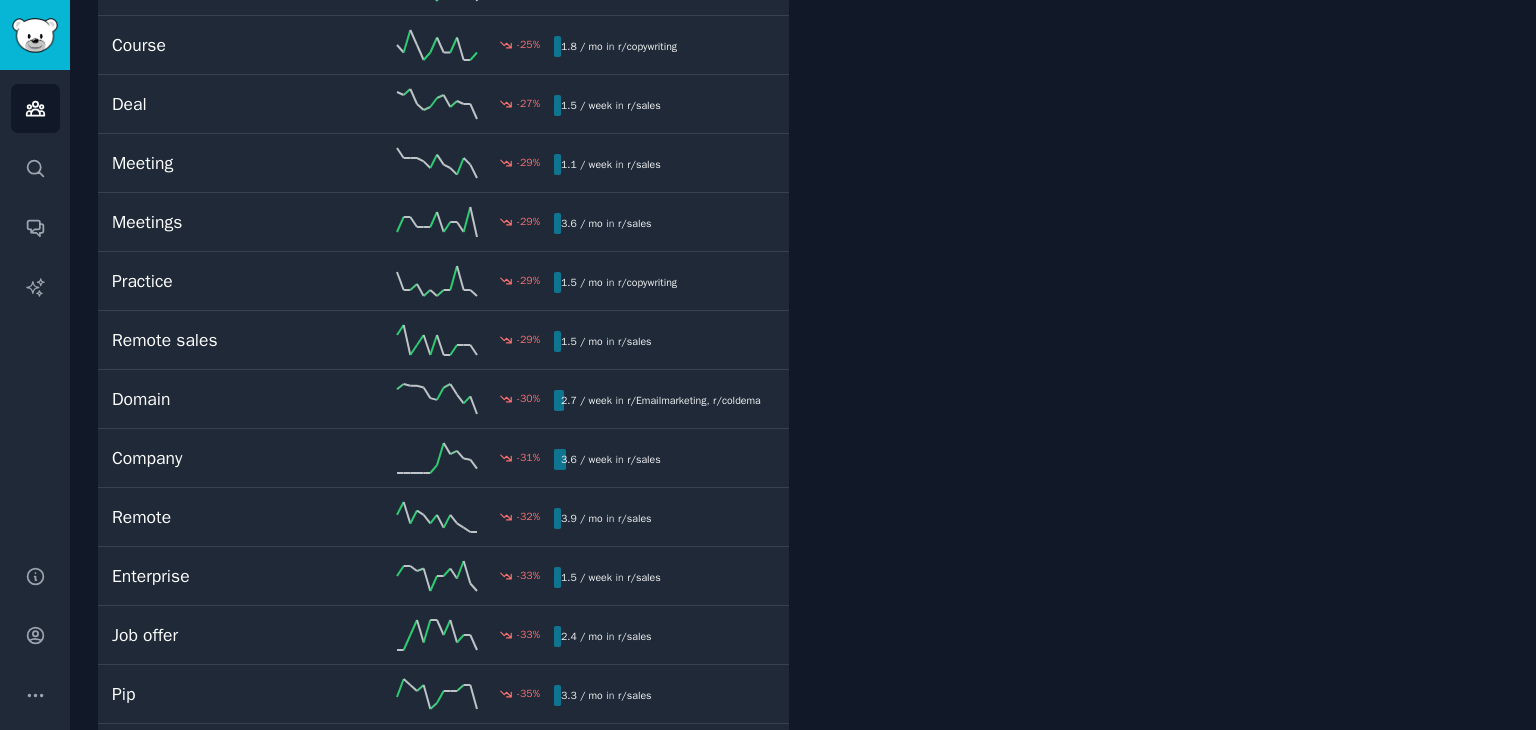 scroll, scrollTop: 9184, scrollLeft: 0, axis: vertical 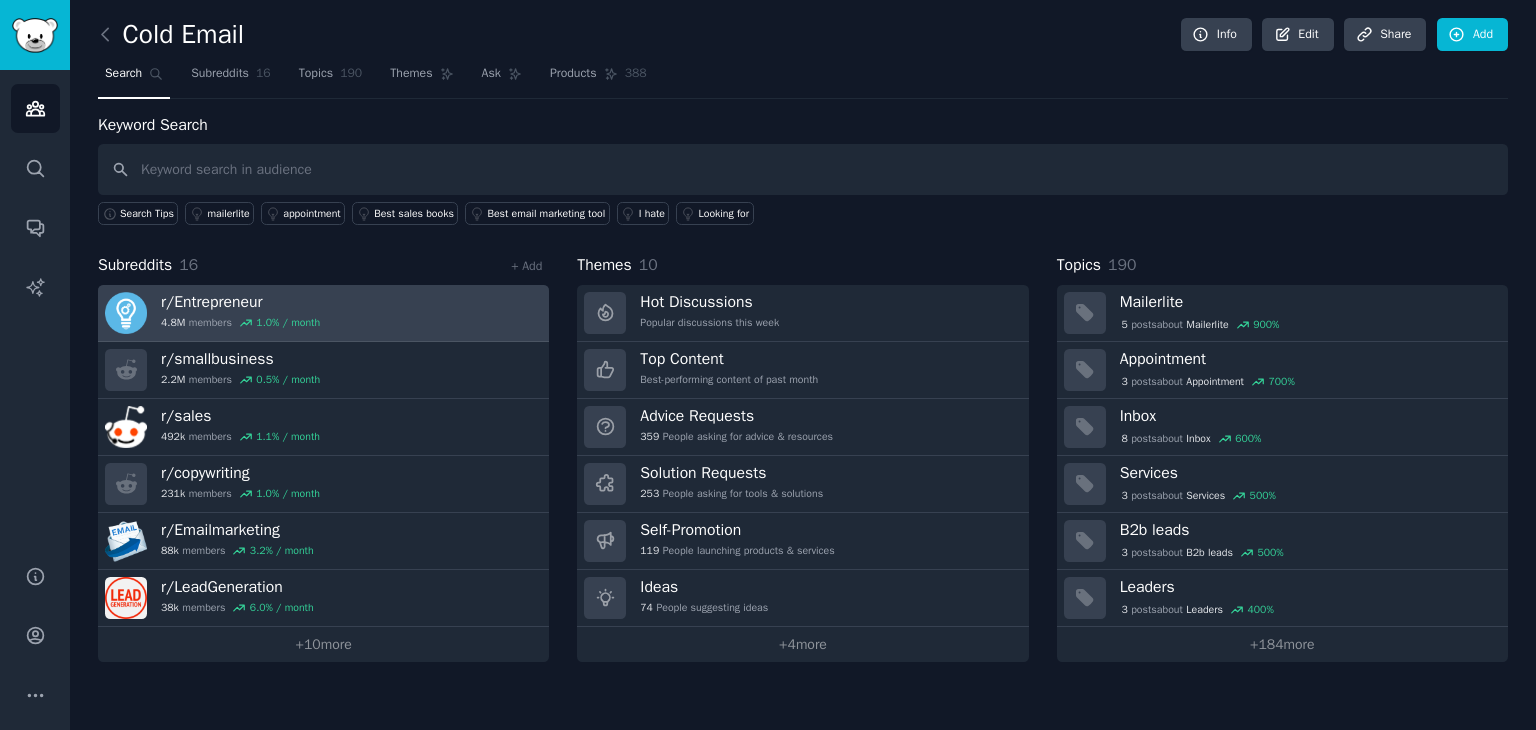 click on "r/ Entrepreneur 4.8M  members 1.0 % / month" at bounding box center [323, 313] 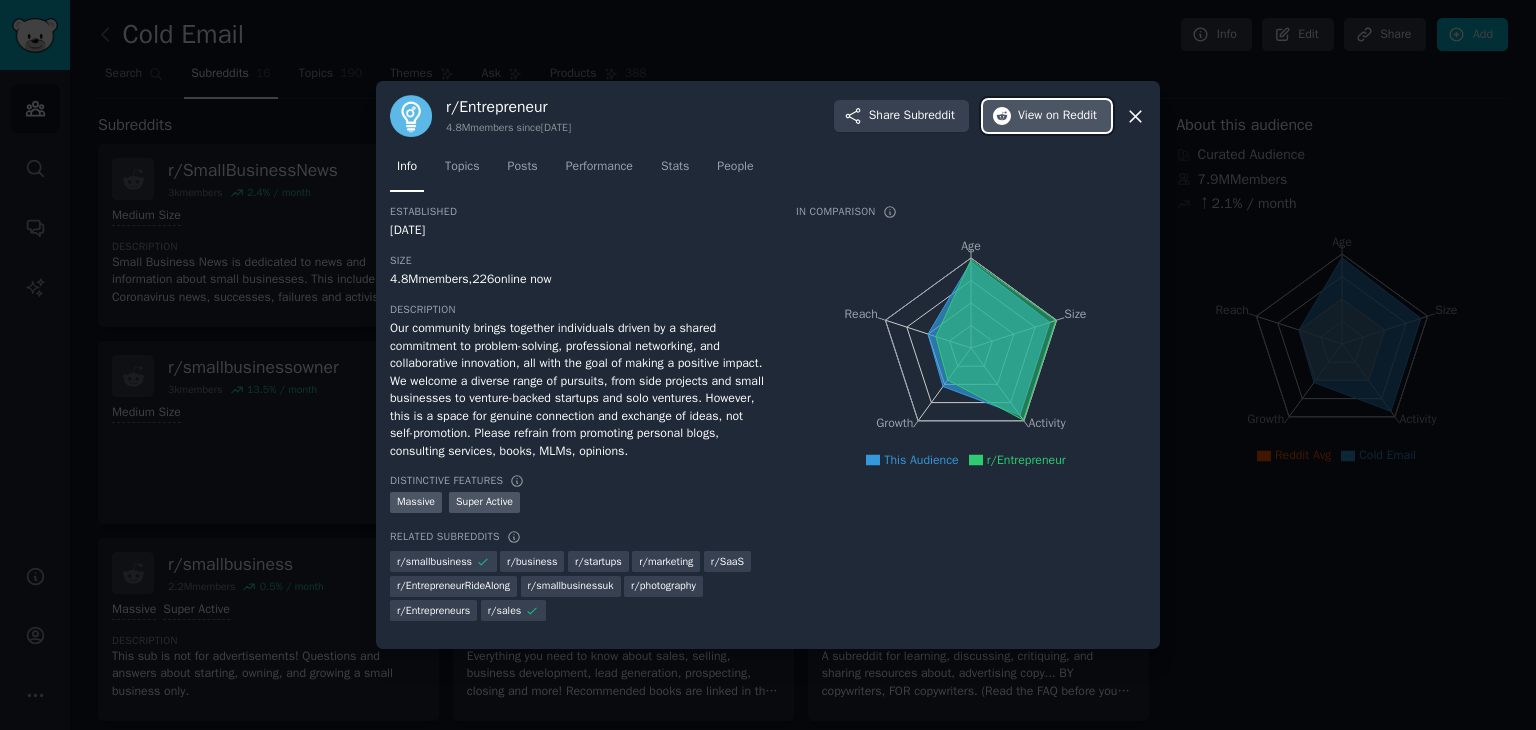 click on "on Reddit" at bounding box center (1071, 116) 